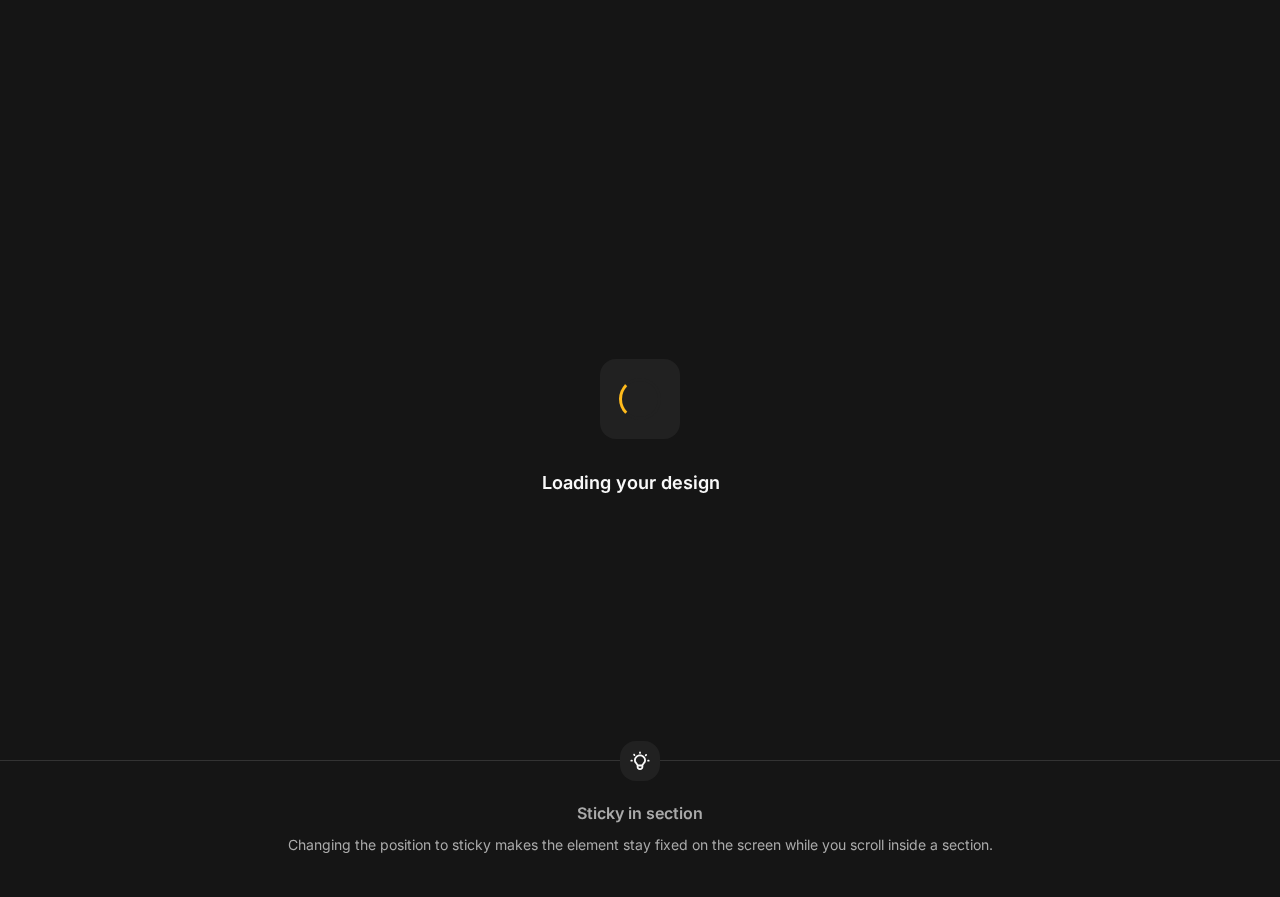 scroll, scrollTop: 0, scrollLeft: 0, axis: both 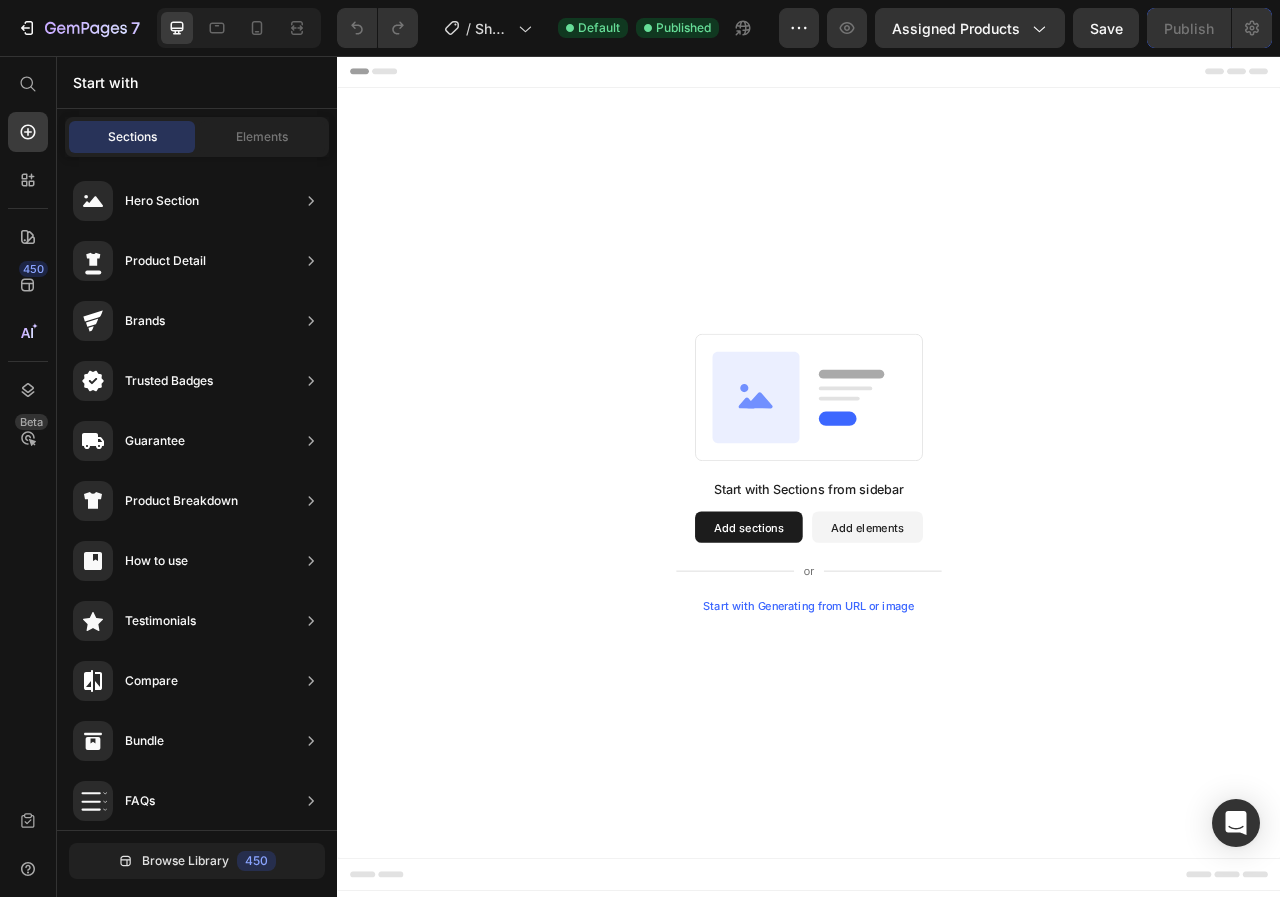 click on "Add sections" at bounding box center (860, 656) 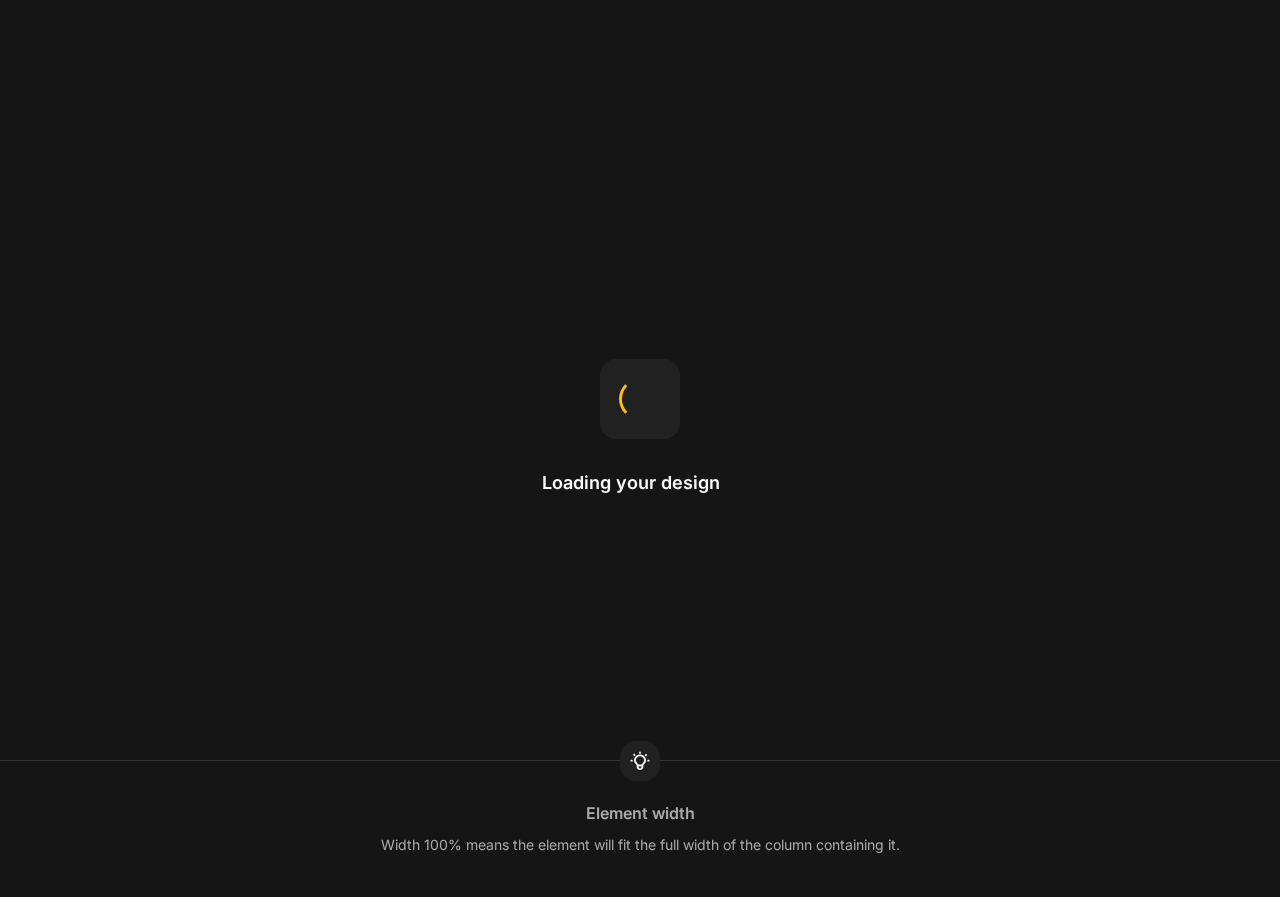 scroll, scrollTop: 0, scrollLeft: 0, axis: both 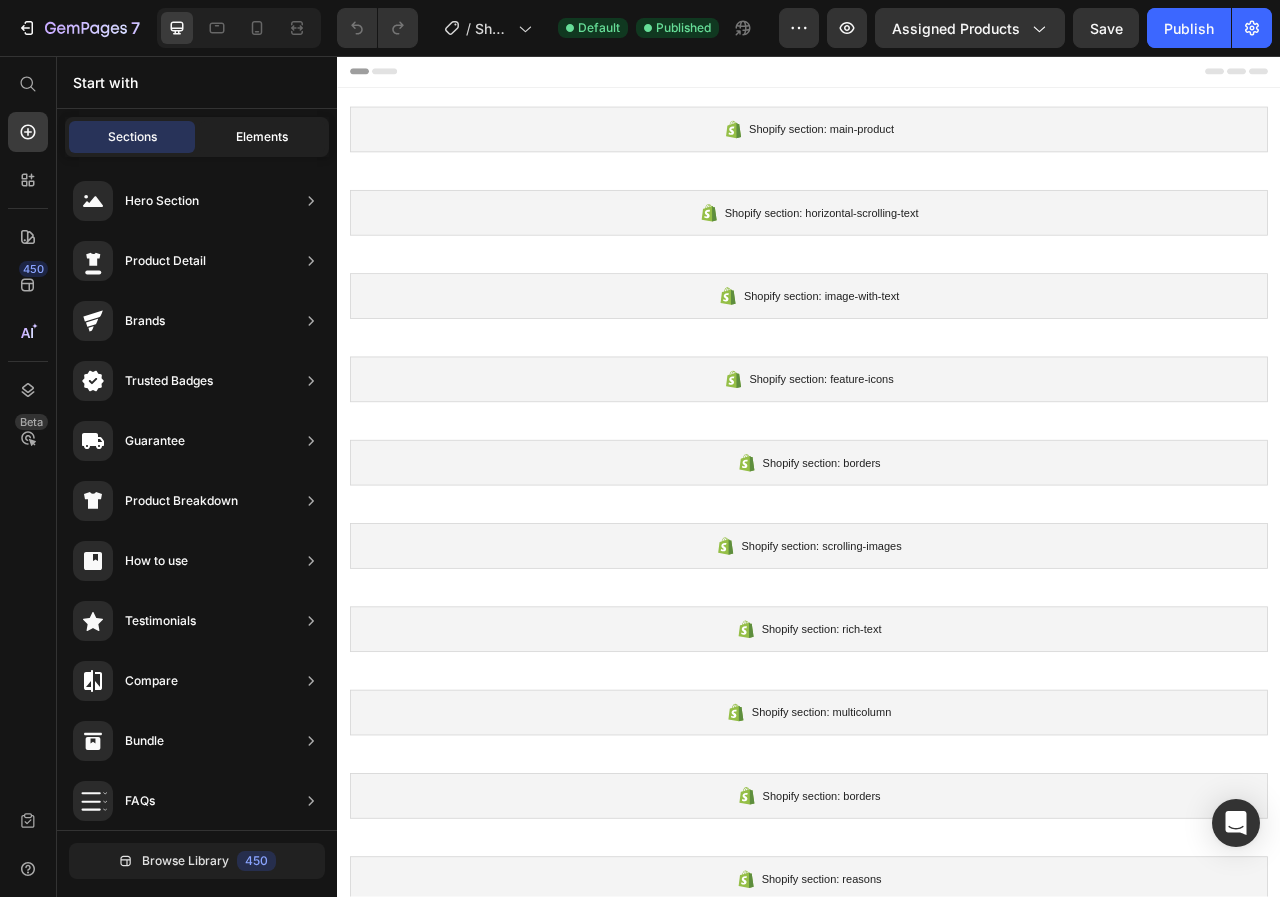 click on "Elements" at bounding box center [262, 137] 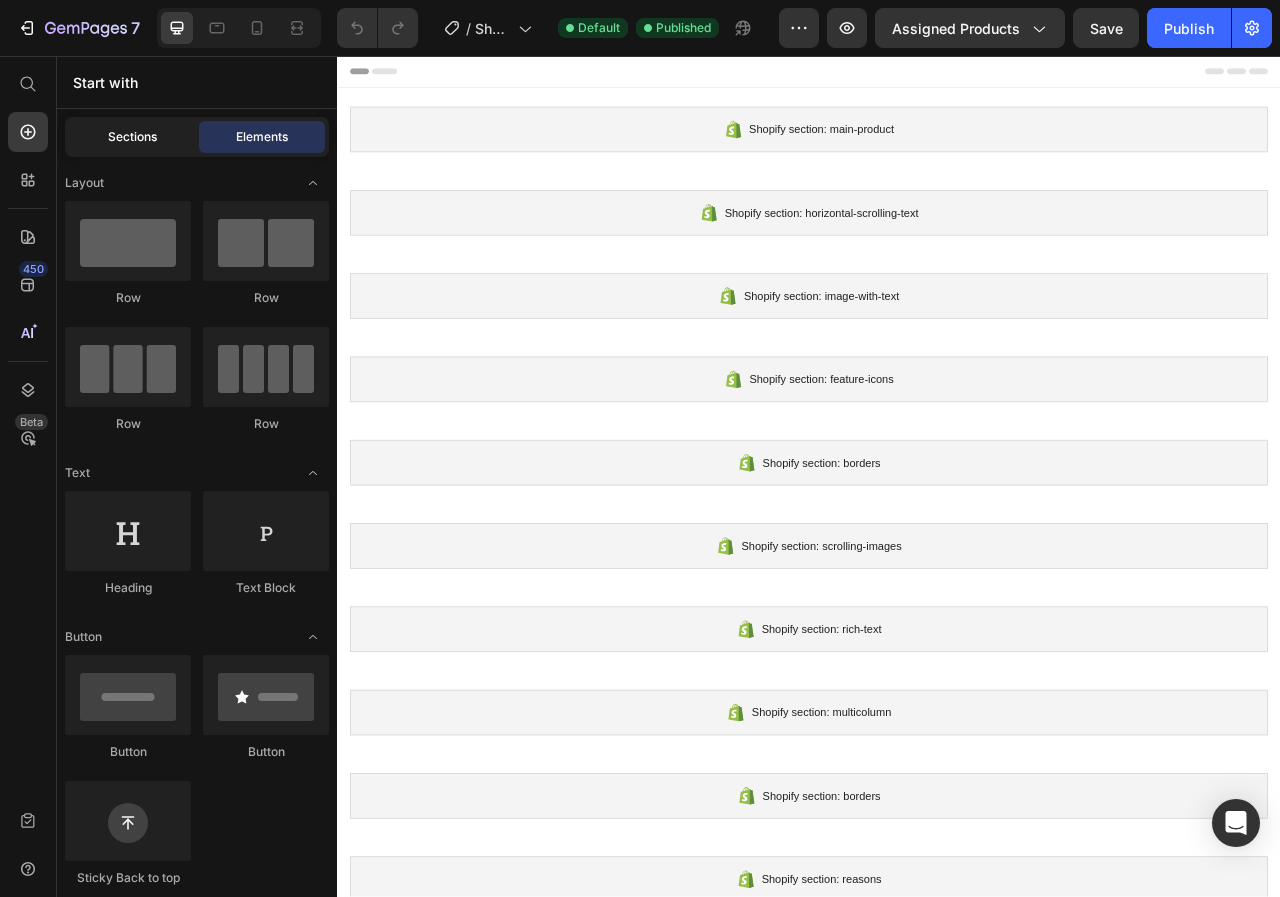 click on "Sections" 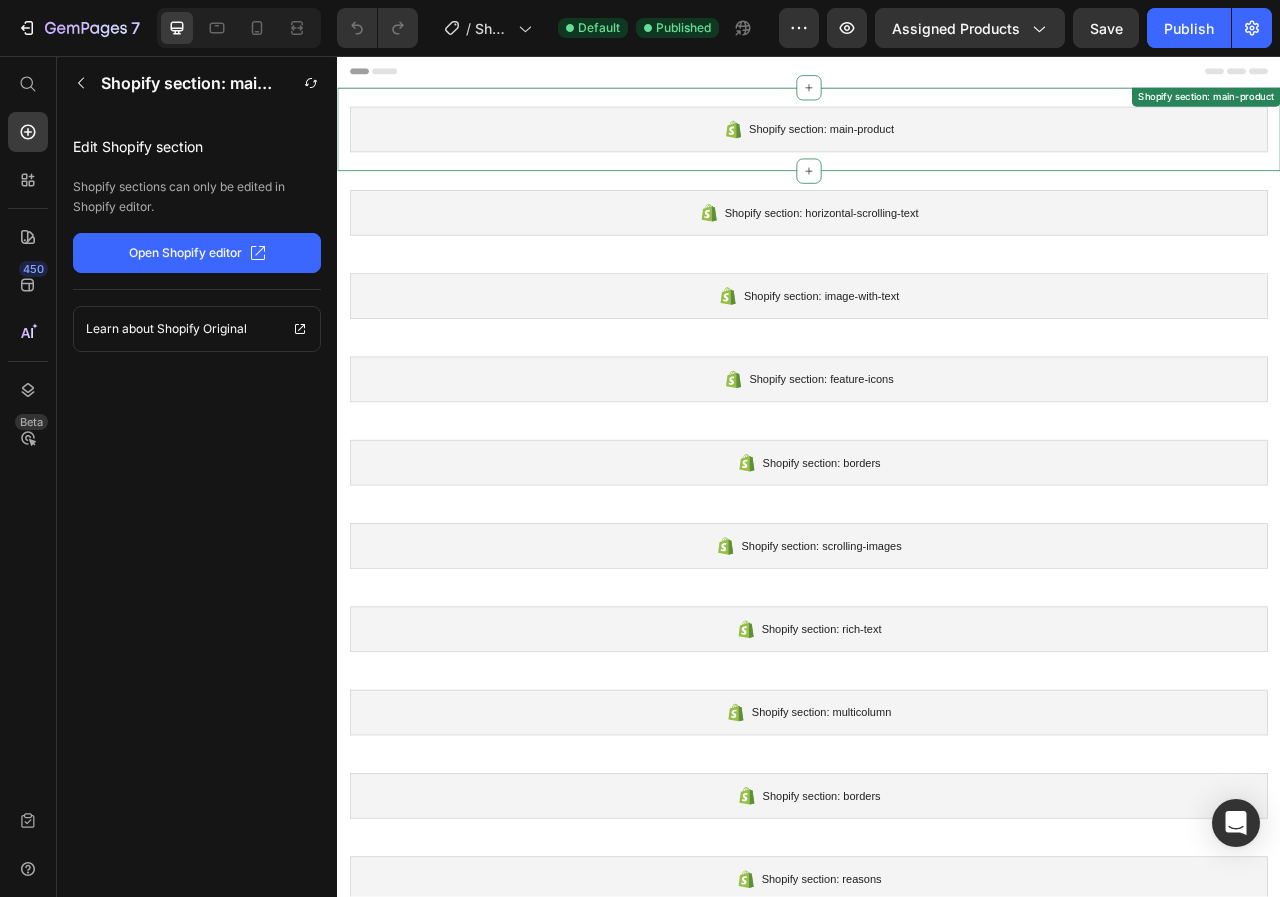 click on "Shopify section: main-product" at bounding box center [937, 150] 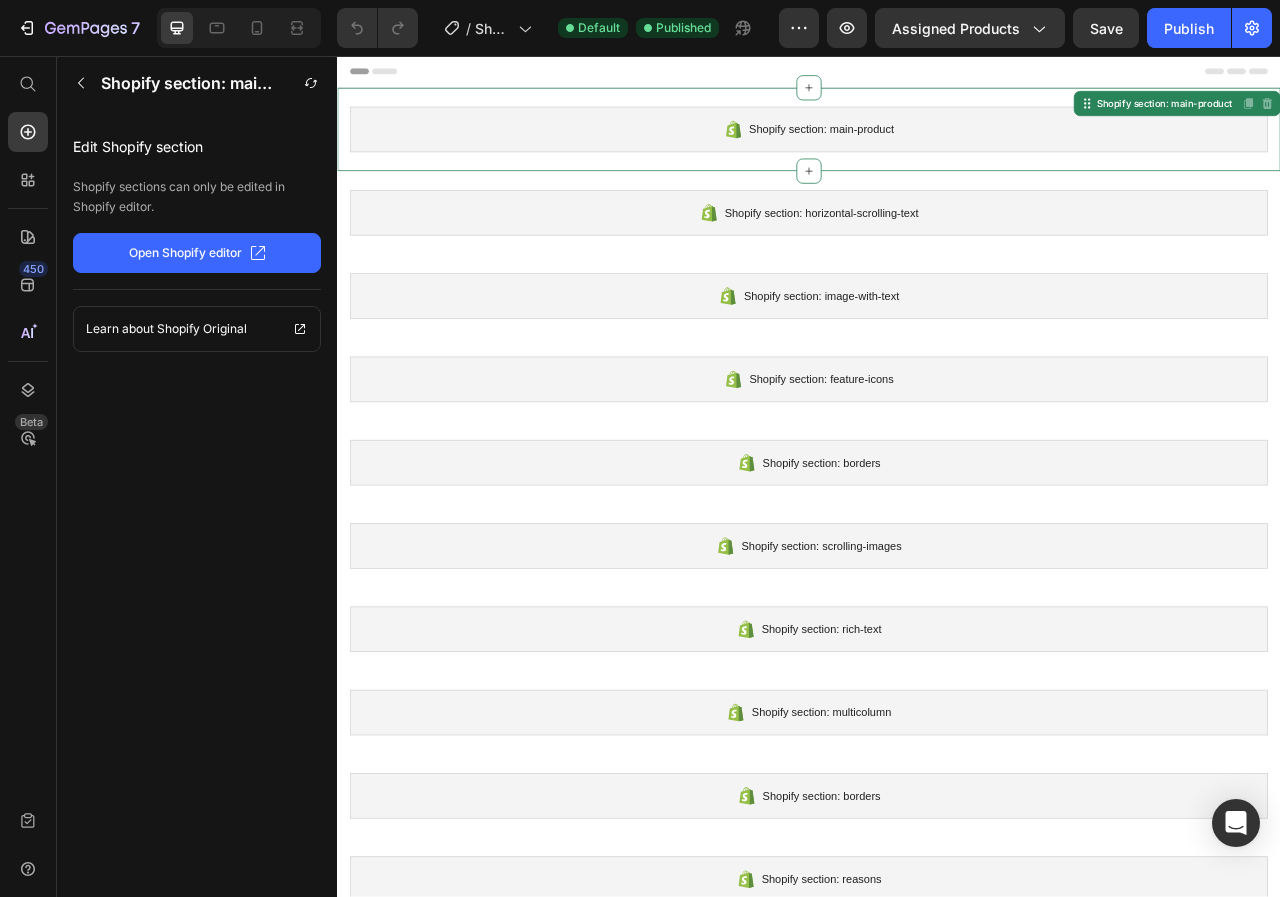 click on "Open Shopify editor" 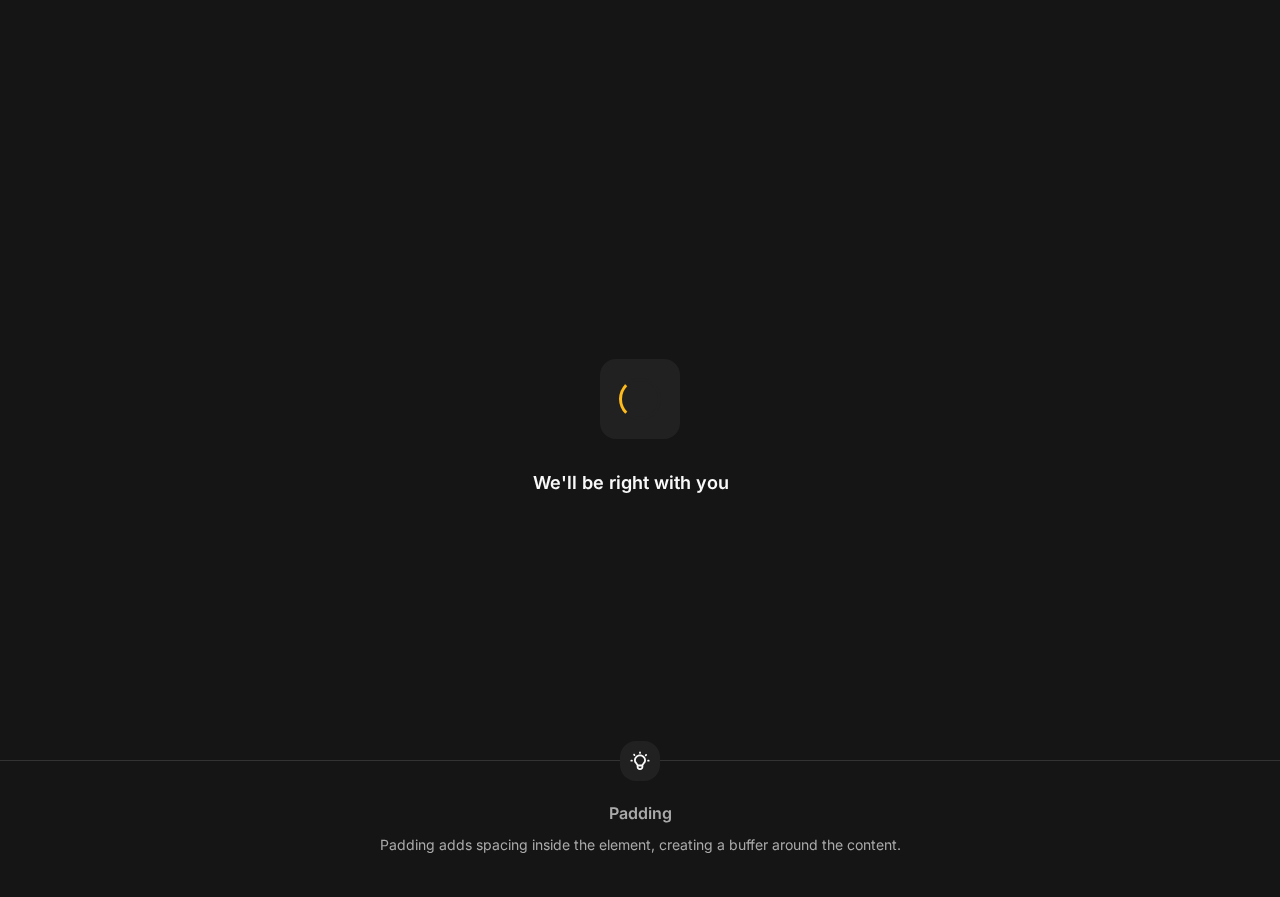 scroll, scrollTop: 0, scrollLeft: 0, axis: both 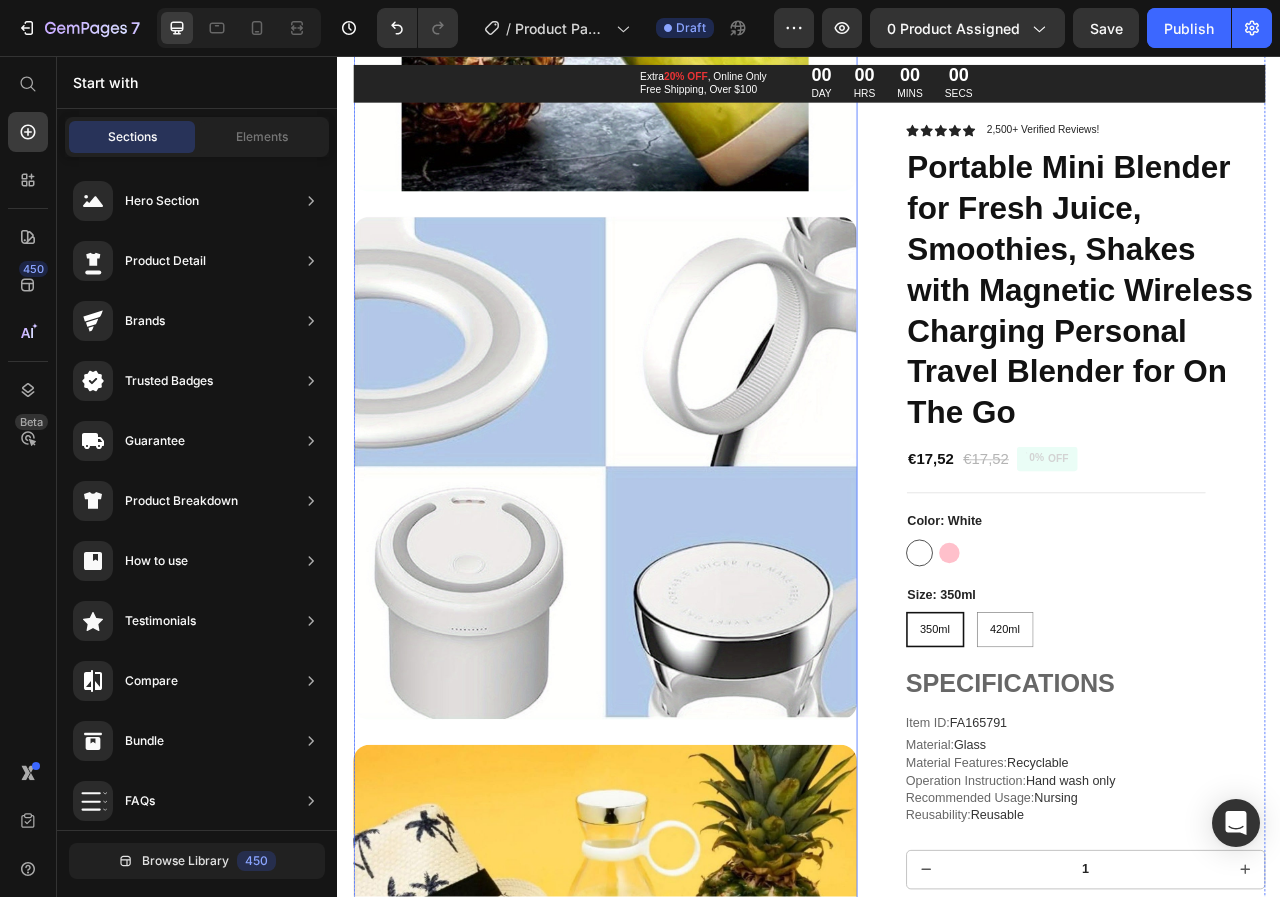 click at bounding box center (677, 581) 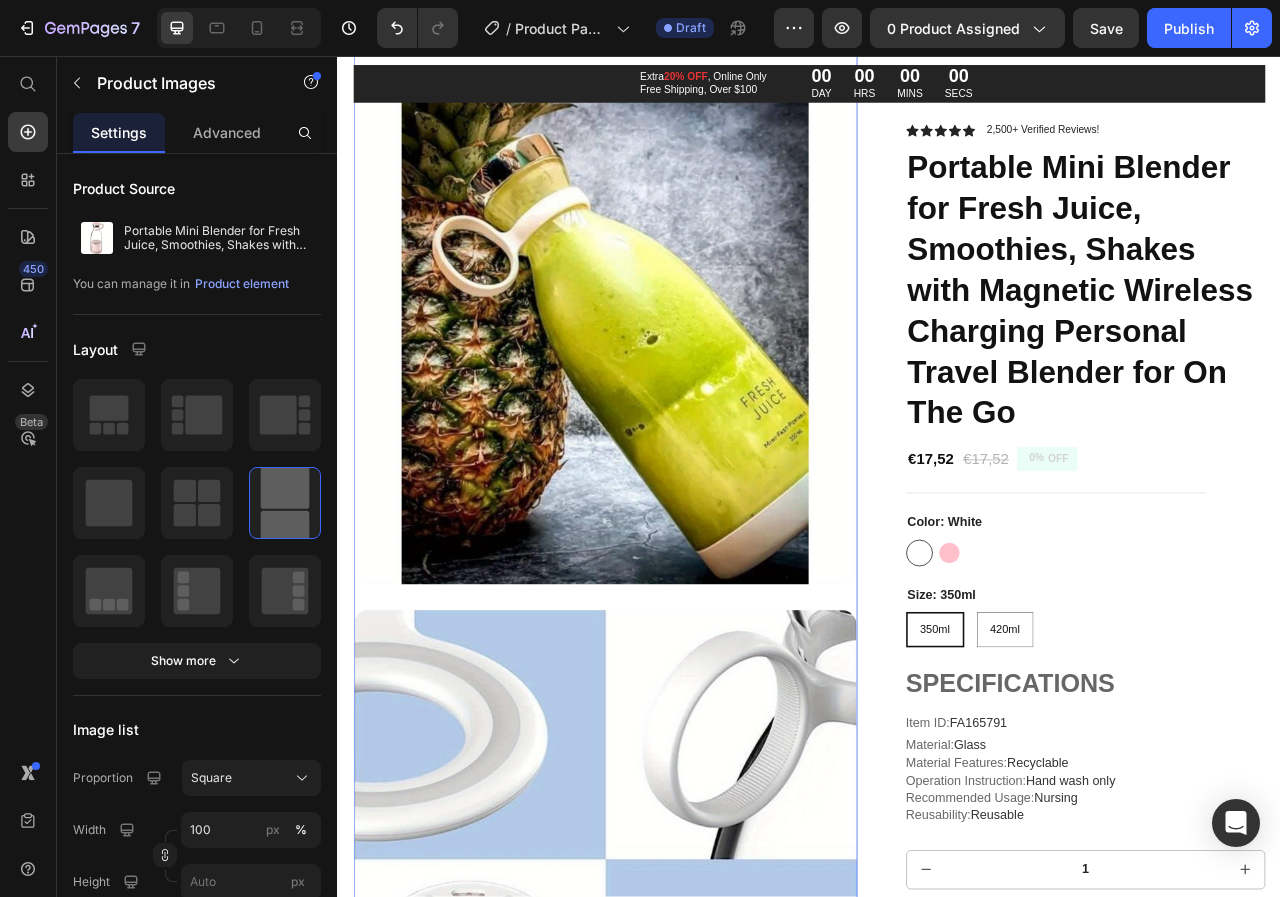 scroll, scrollTop: 500, scrollLeft: 0, axis: vertical 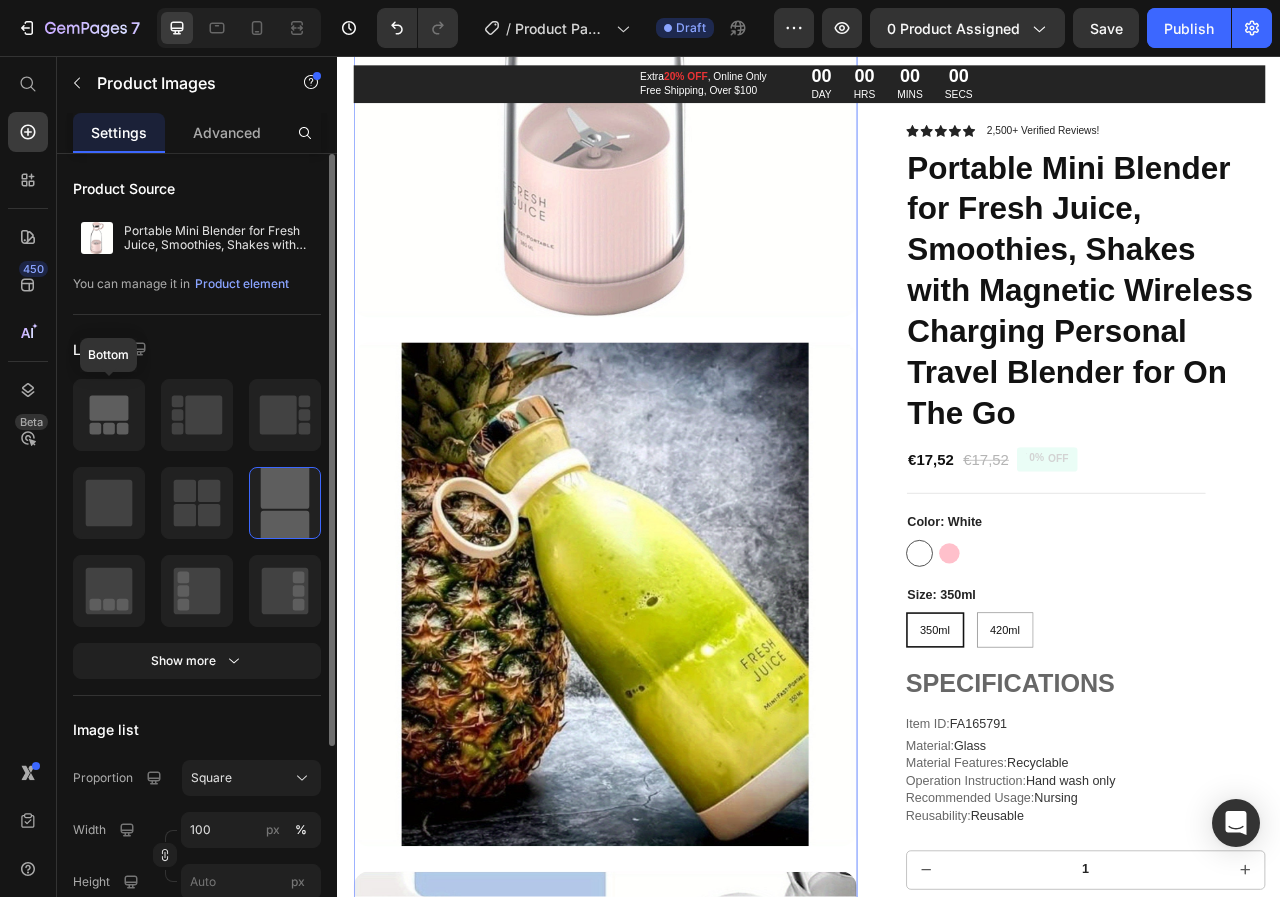 click 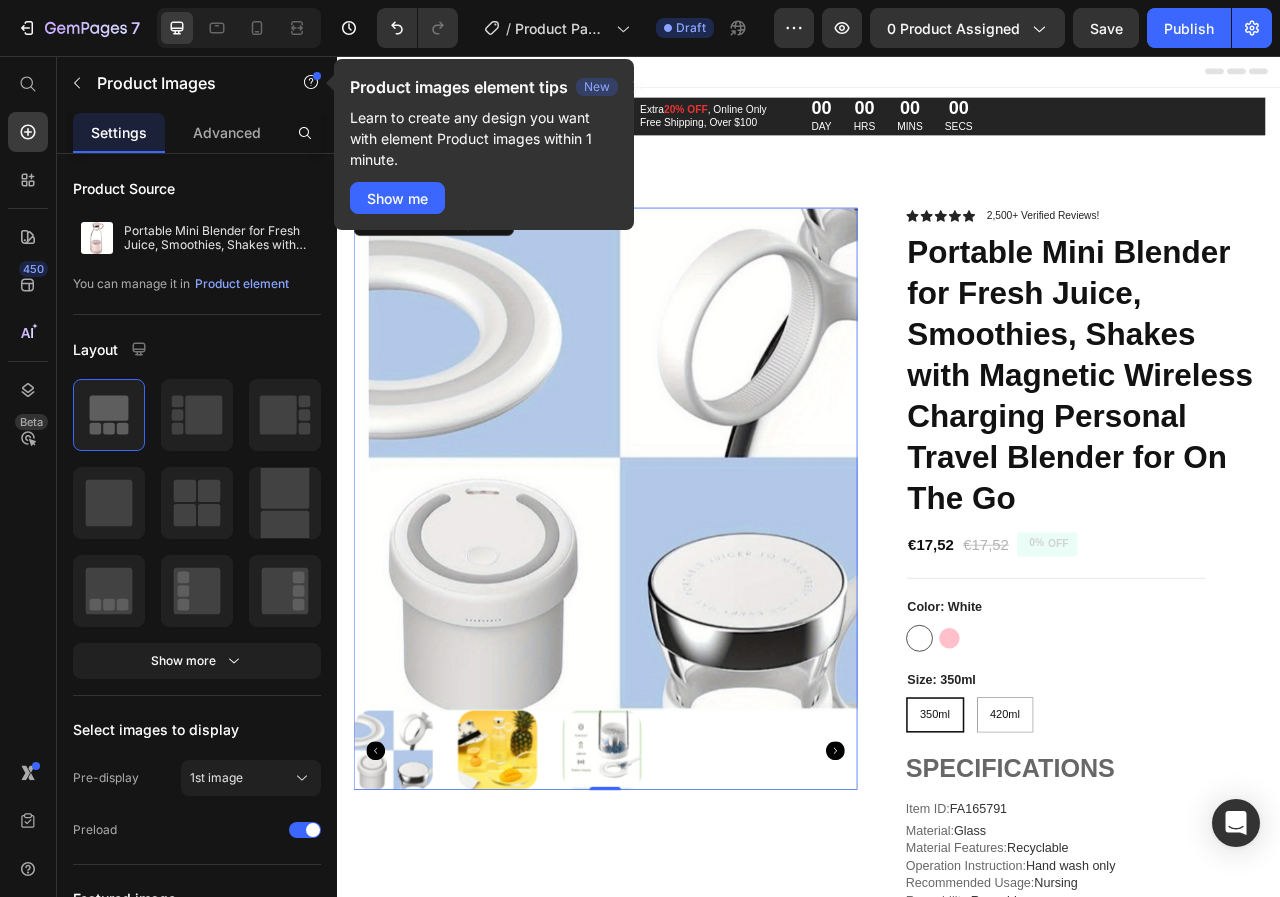scroll, scrollTop: 167, scrollLeft: 0, axis: vertical 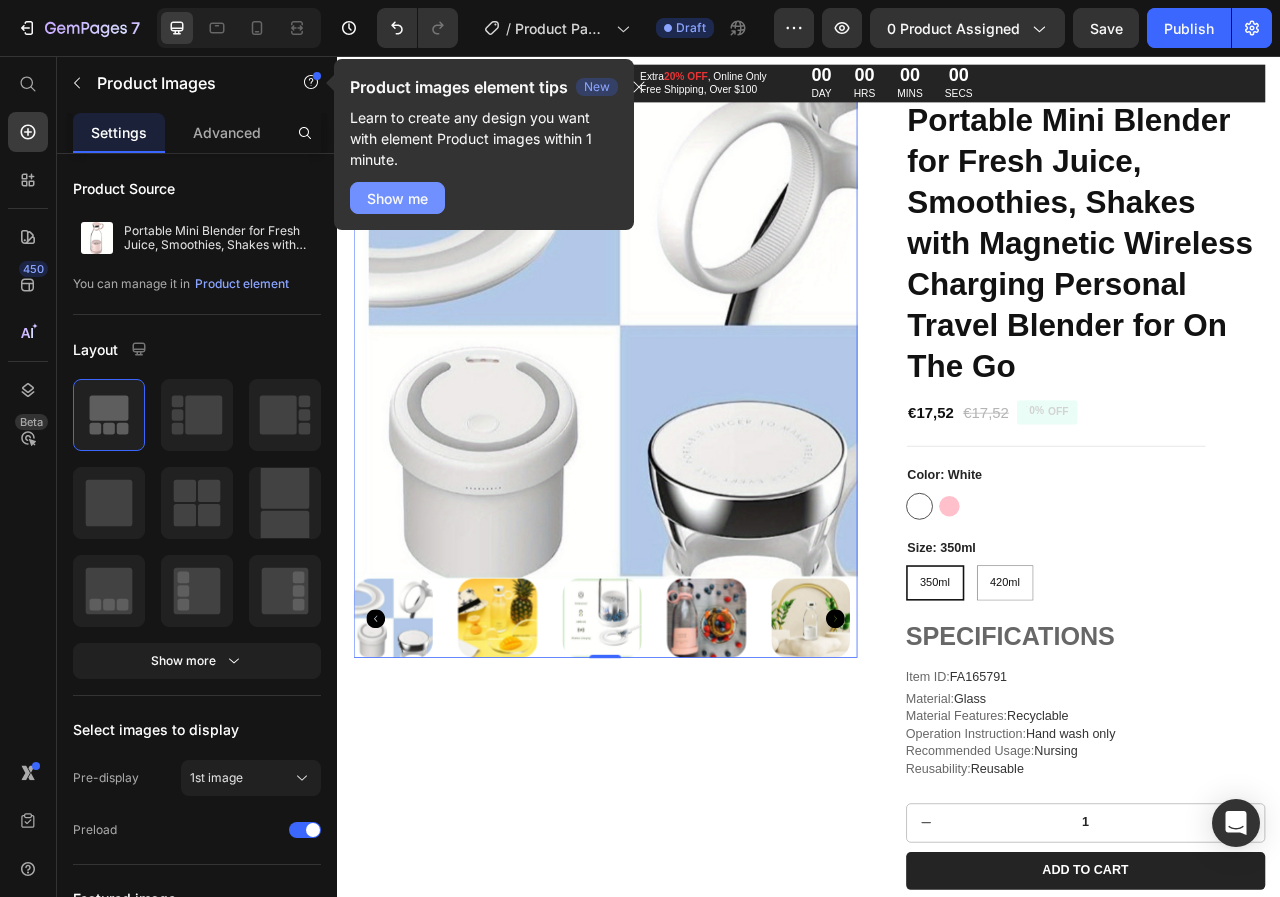 click on "Show me" at bounding box center (397, 198) 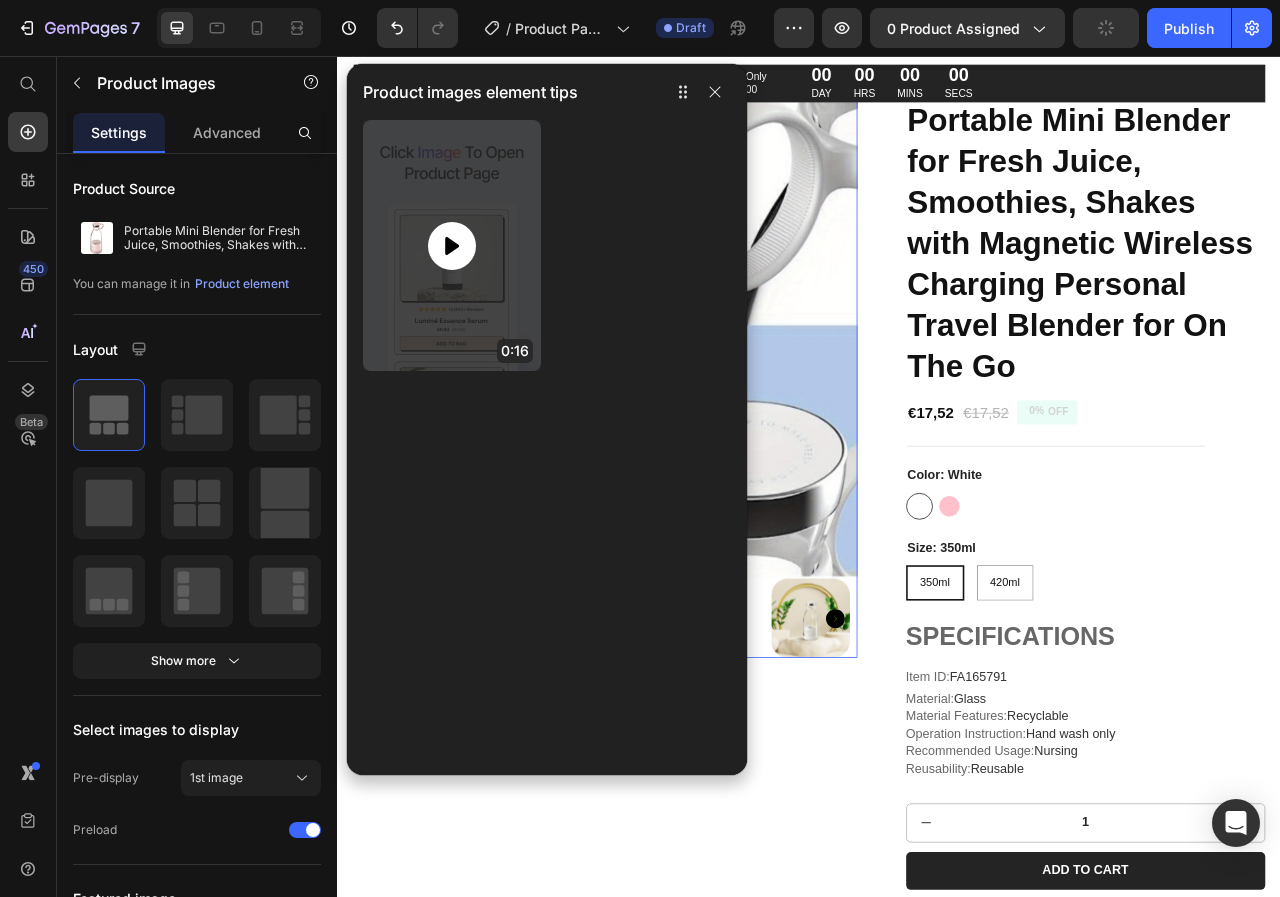 click 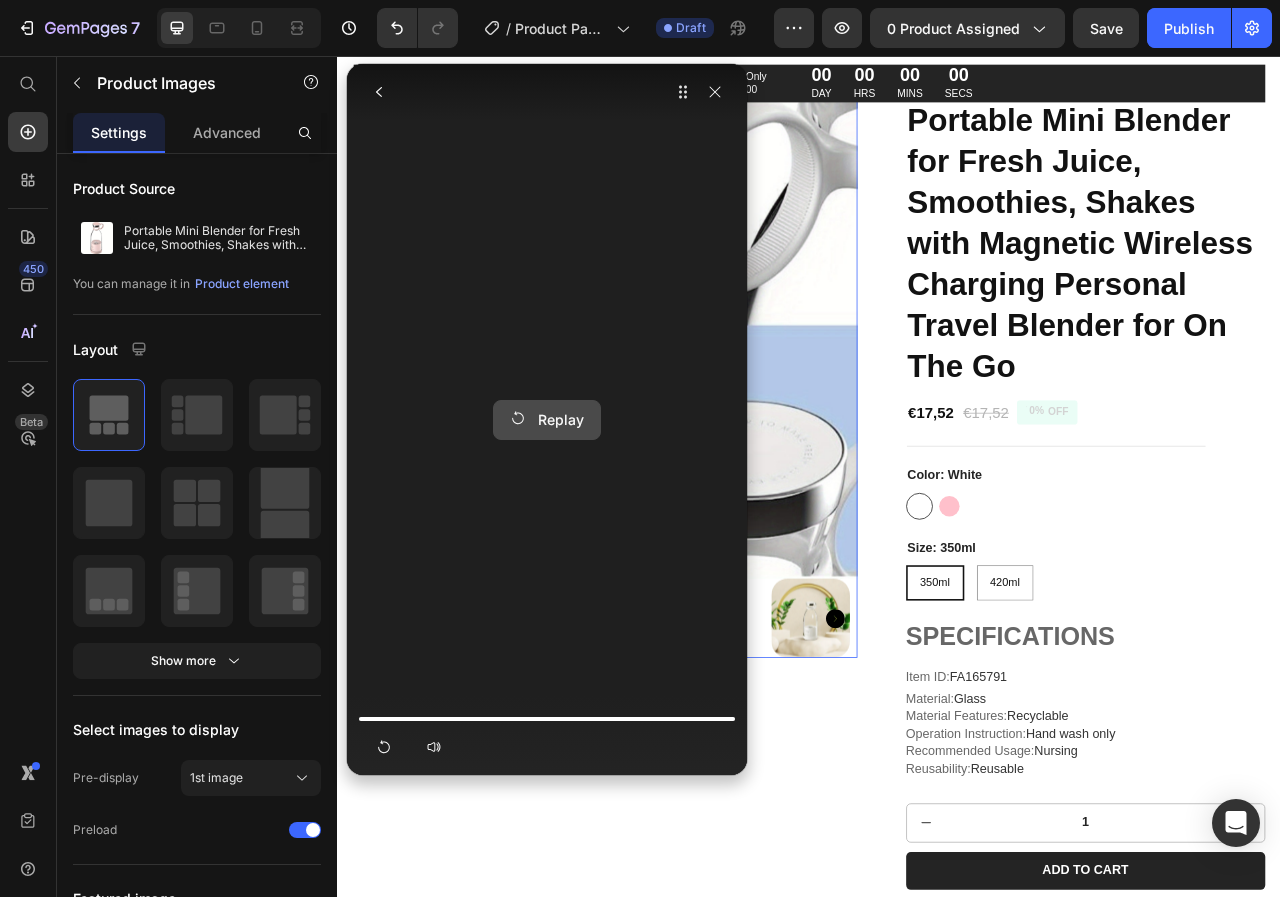 click on "Replay" at bounding box center [547, 419] 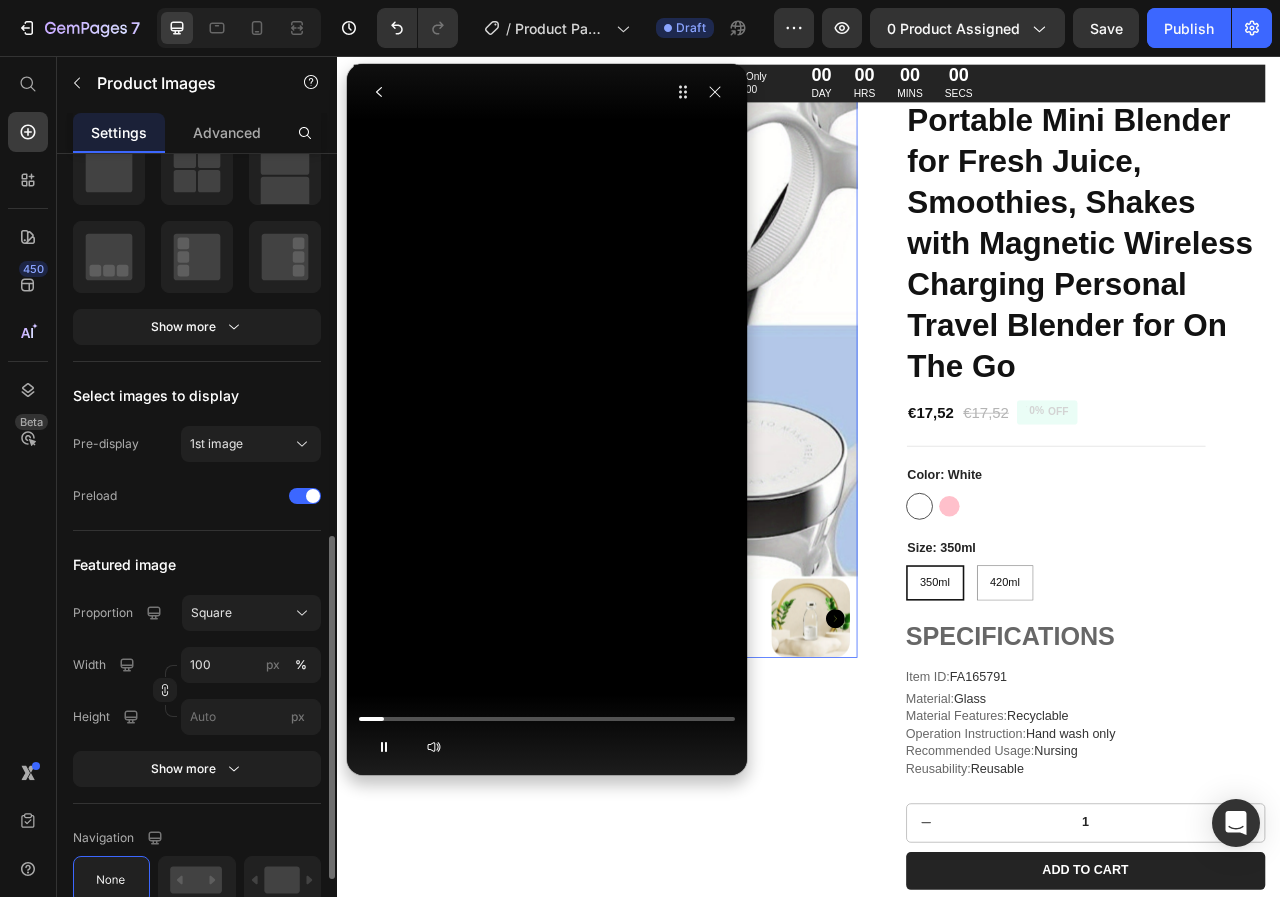 scroll, scrollTop: 501, scrollLeft: 0, axis: vertical 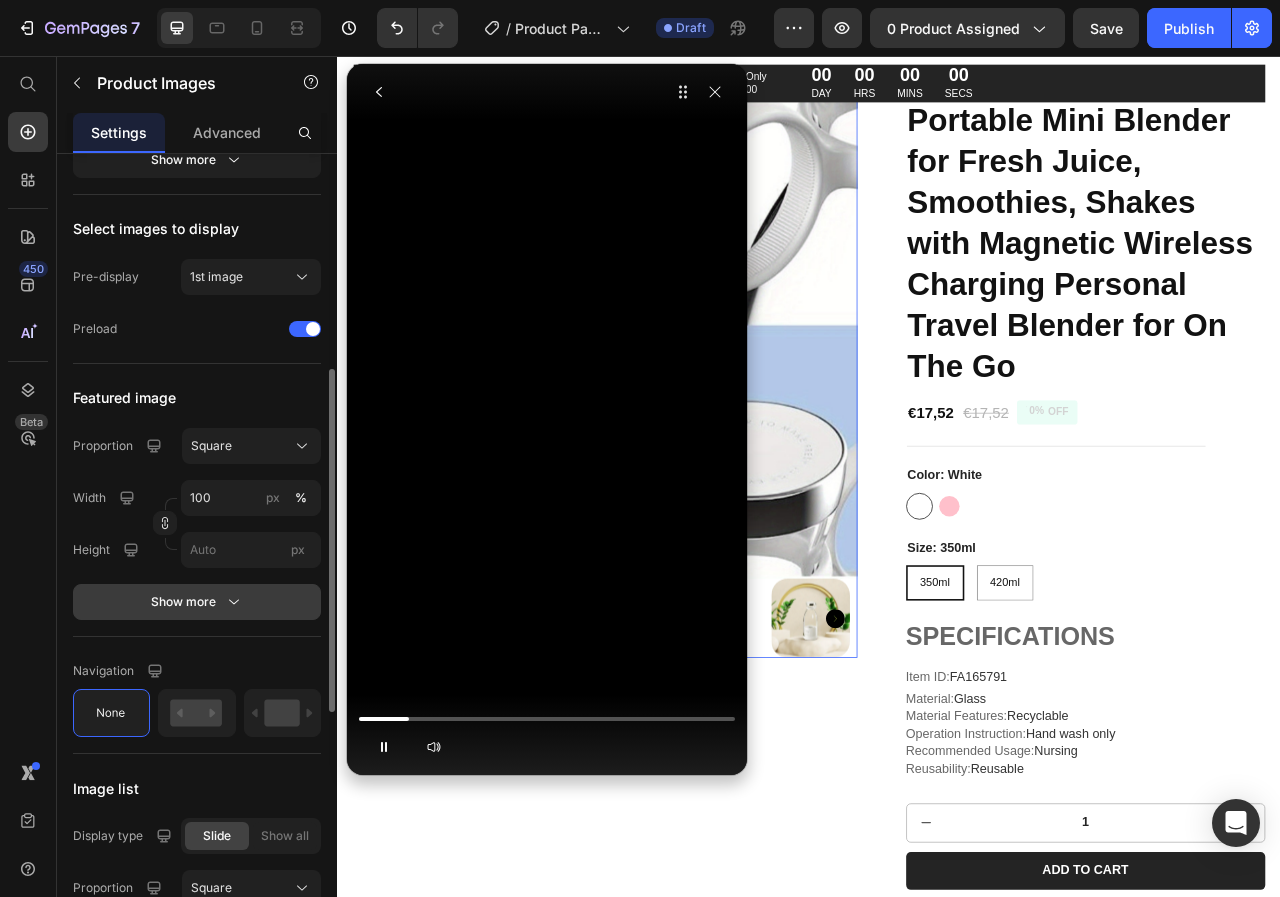 click 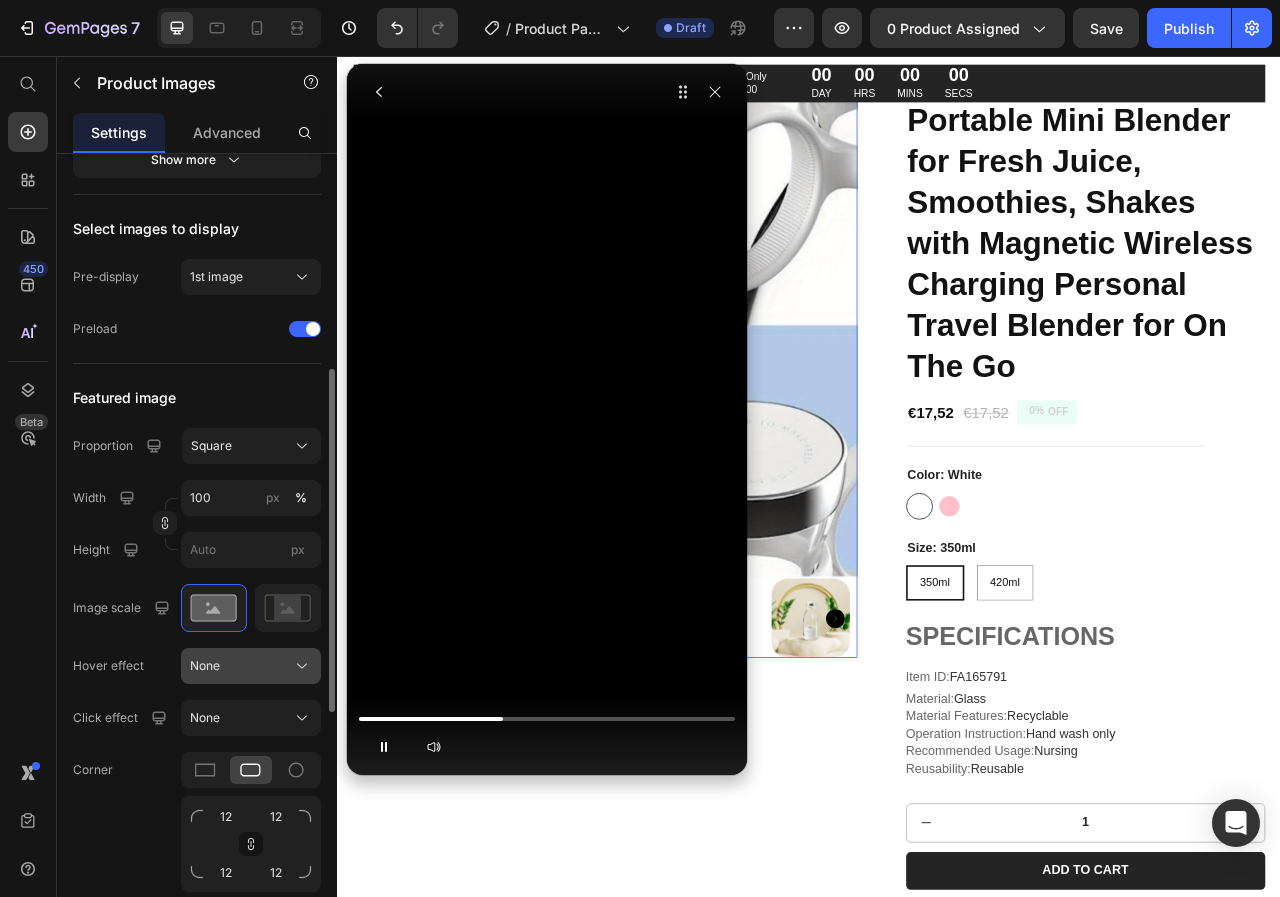 scroll, scrollTop: 668, scrollLeft: 0, axis: vertical 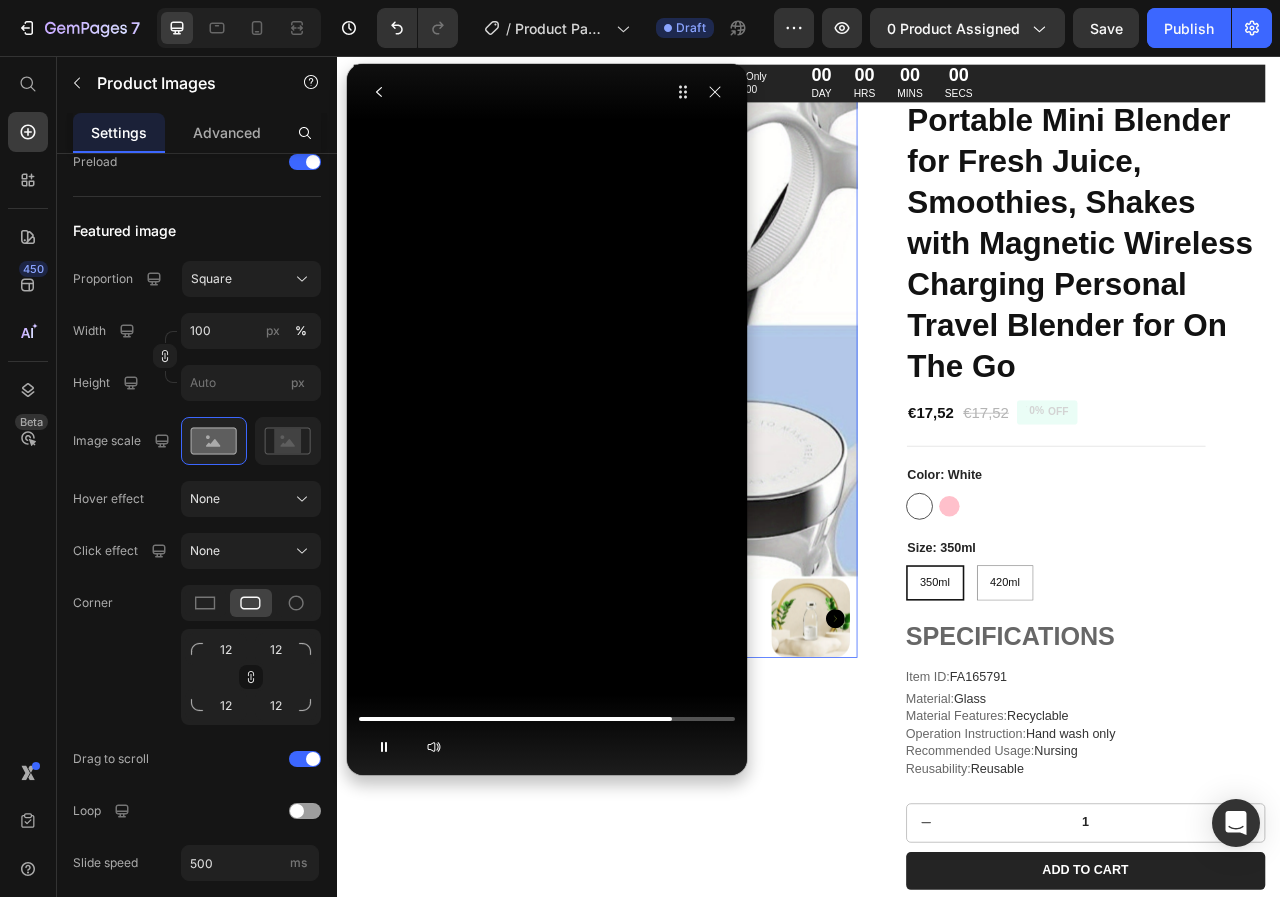 click at bounding box center (547, 139) 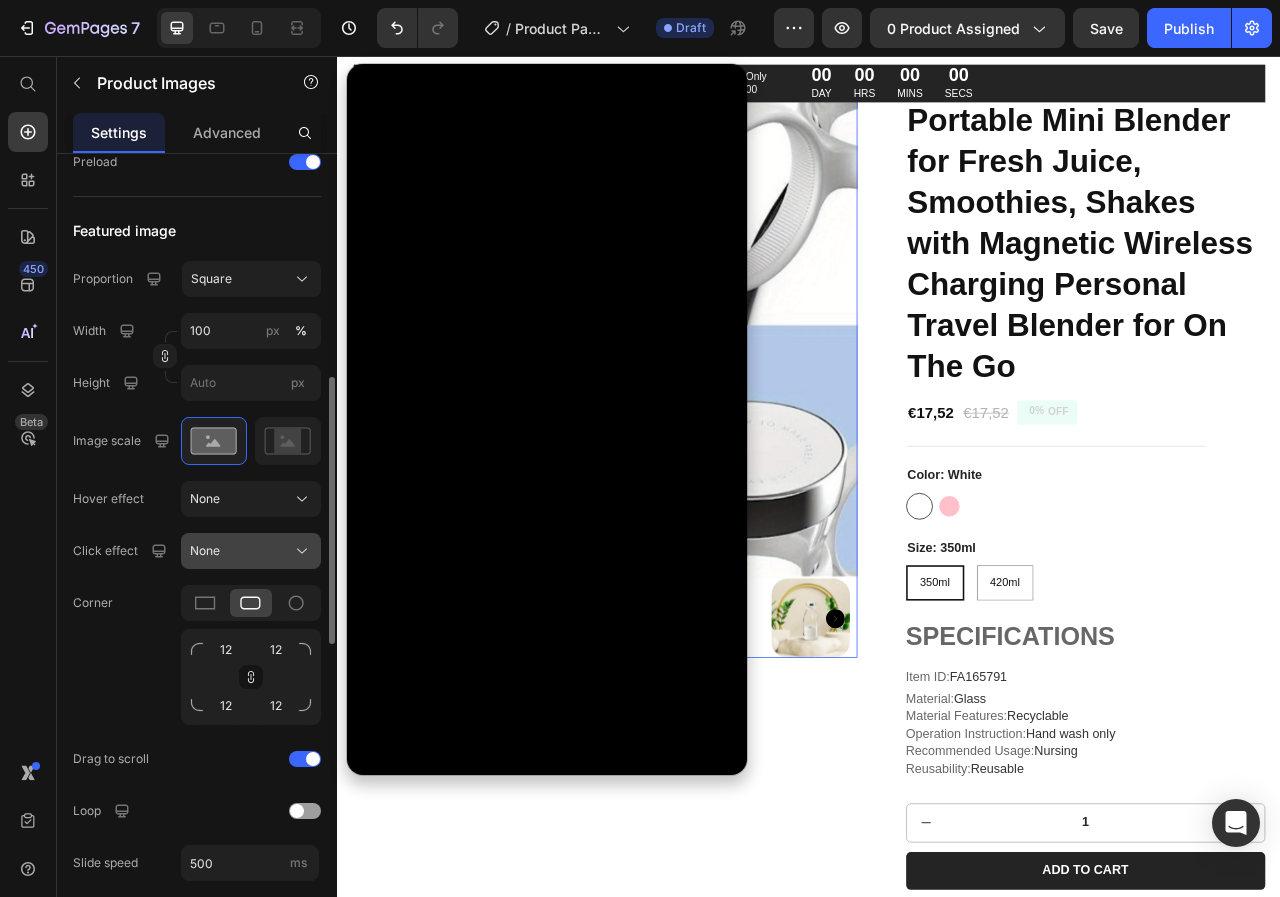 click on "None" 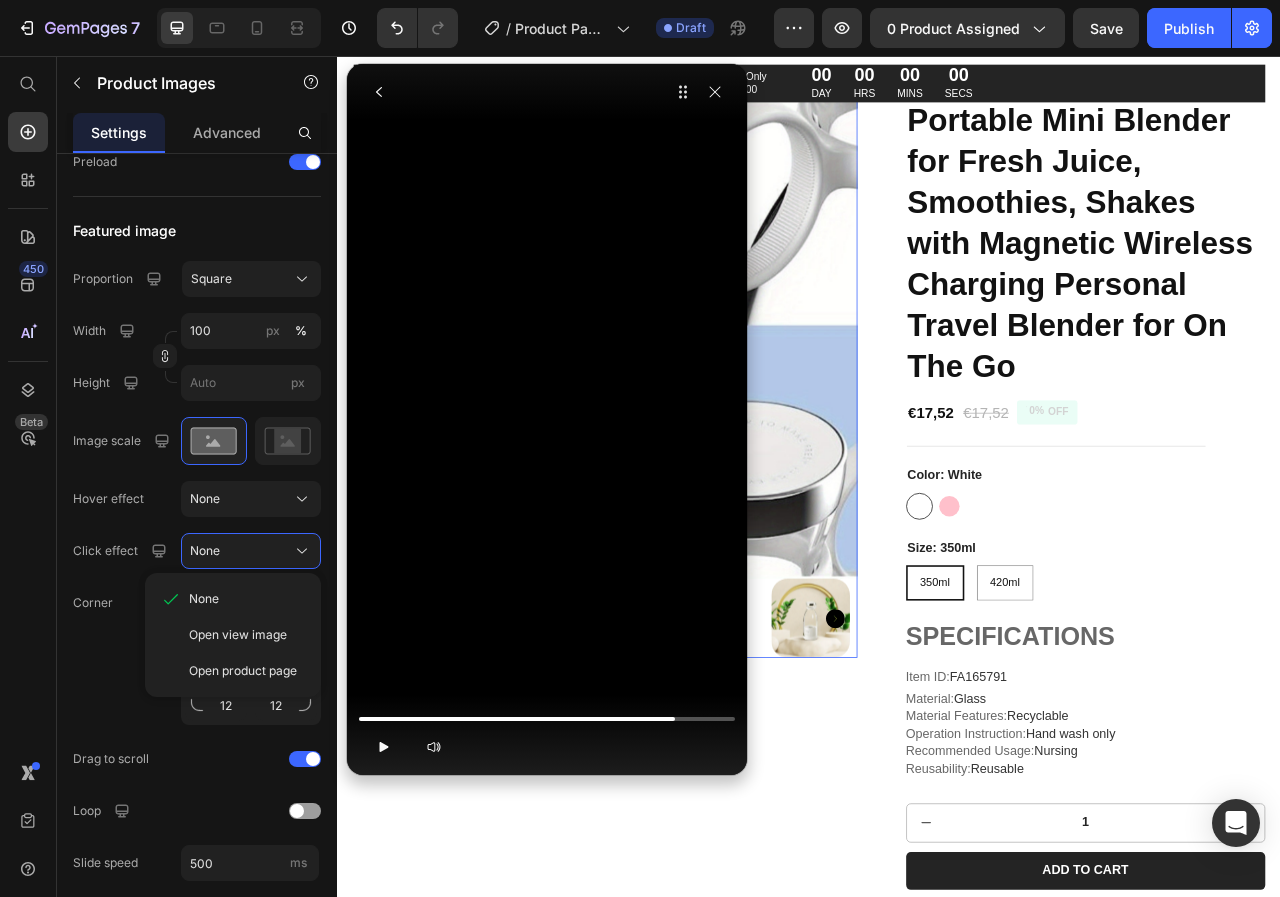 type 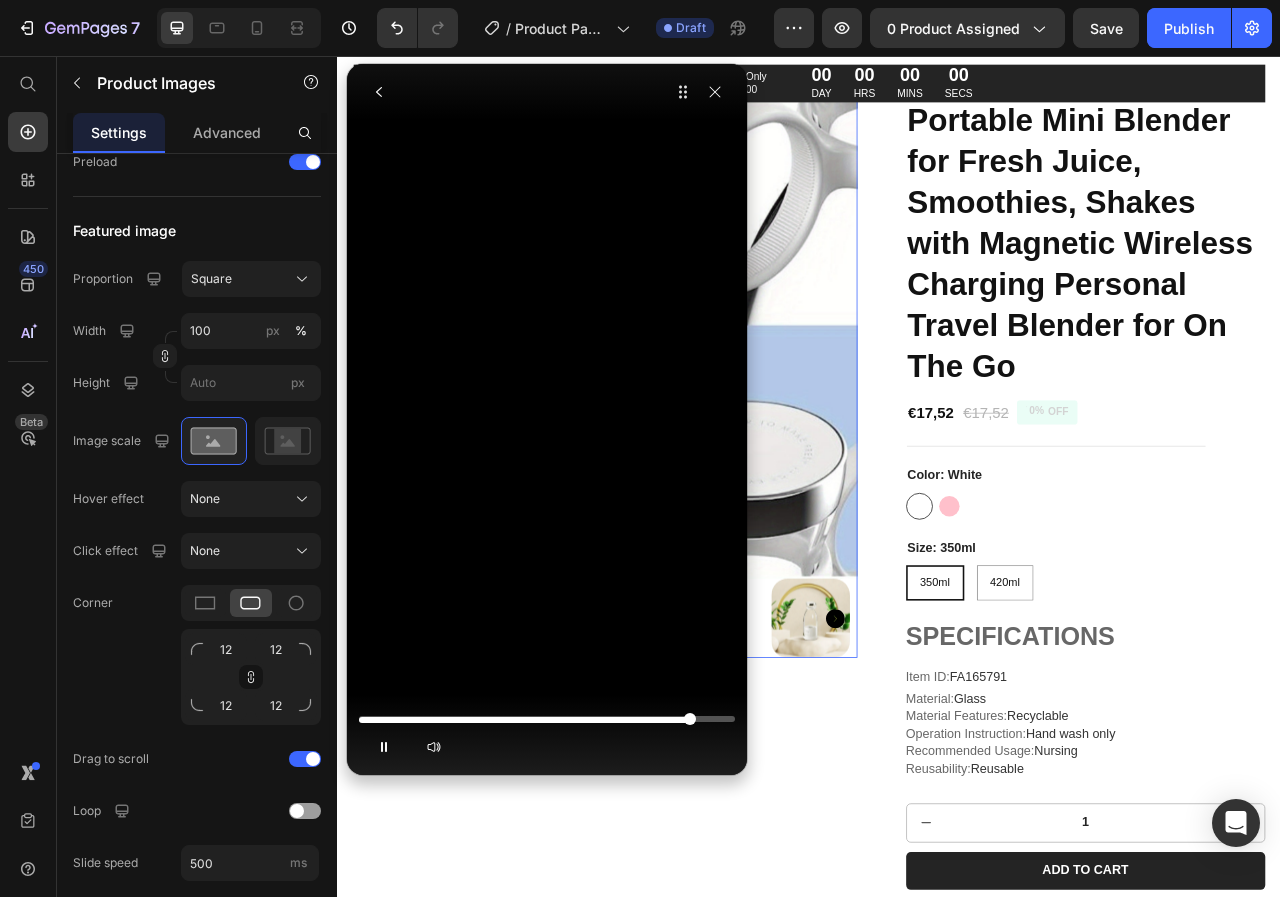 click at bounding box center (547, 719) 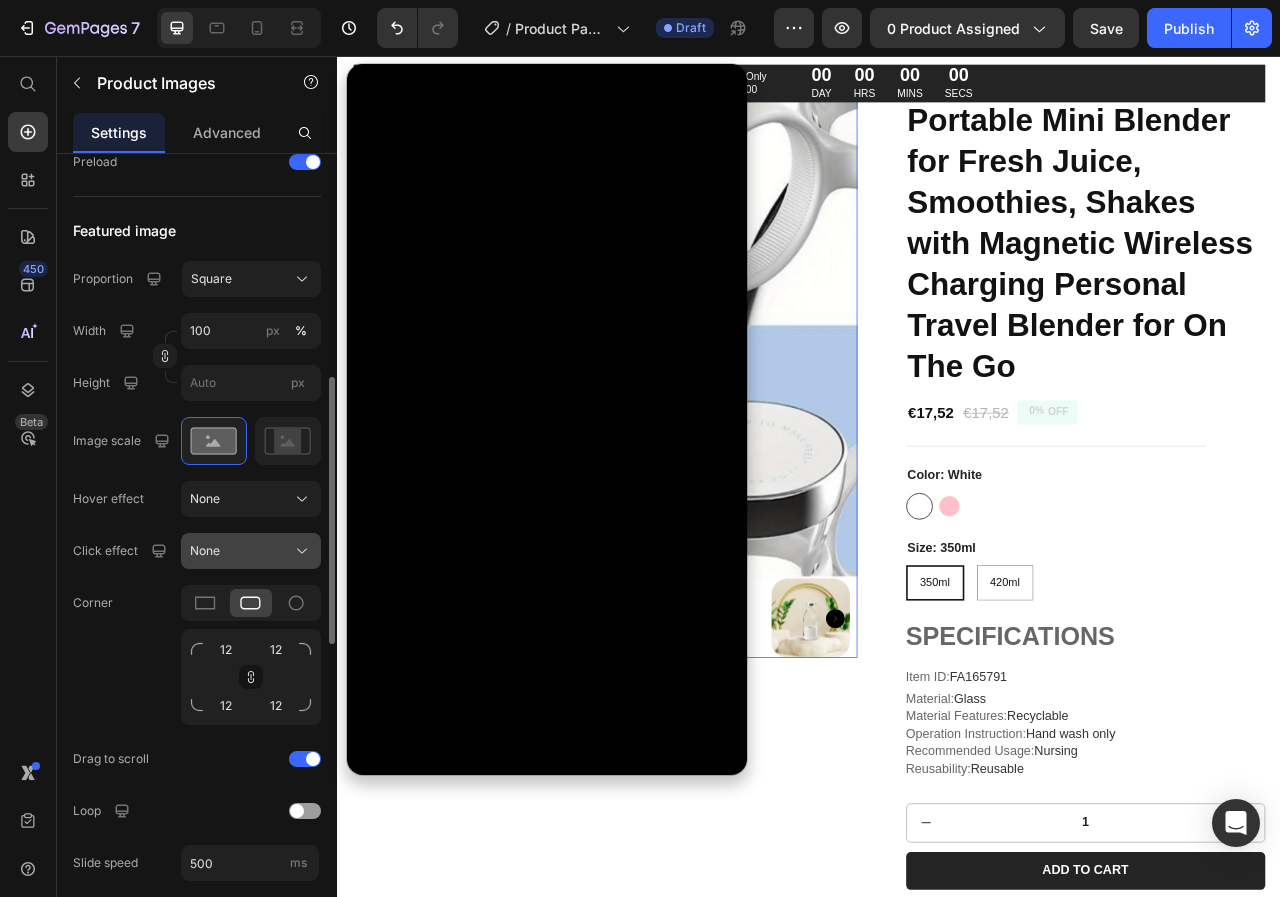 click on "None" 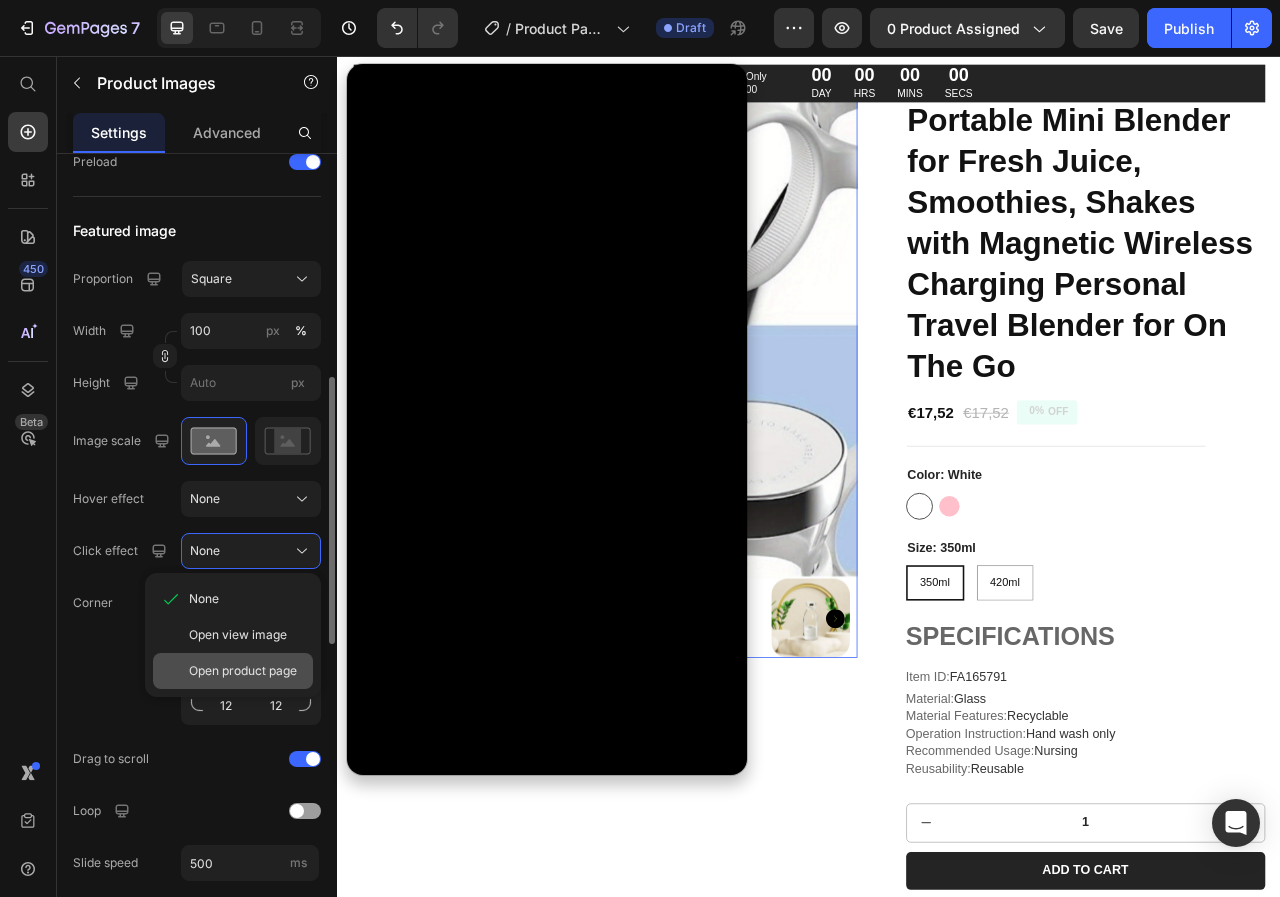 click on "Open product page" at bounding box center (243, 671) 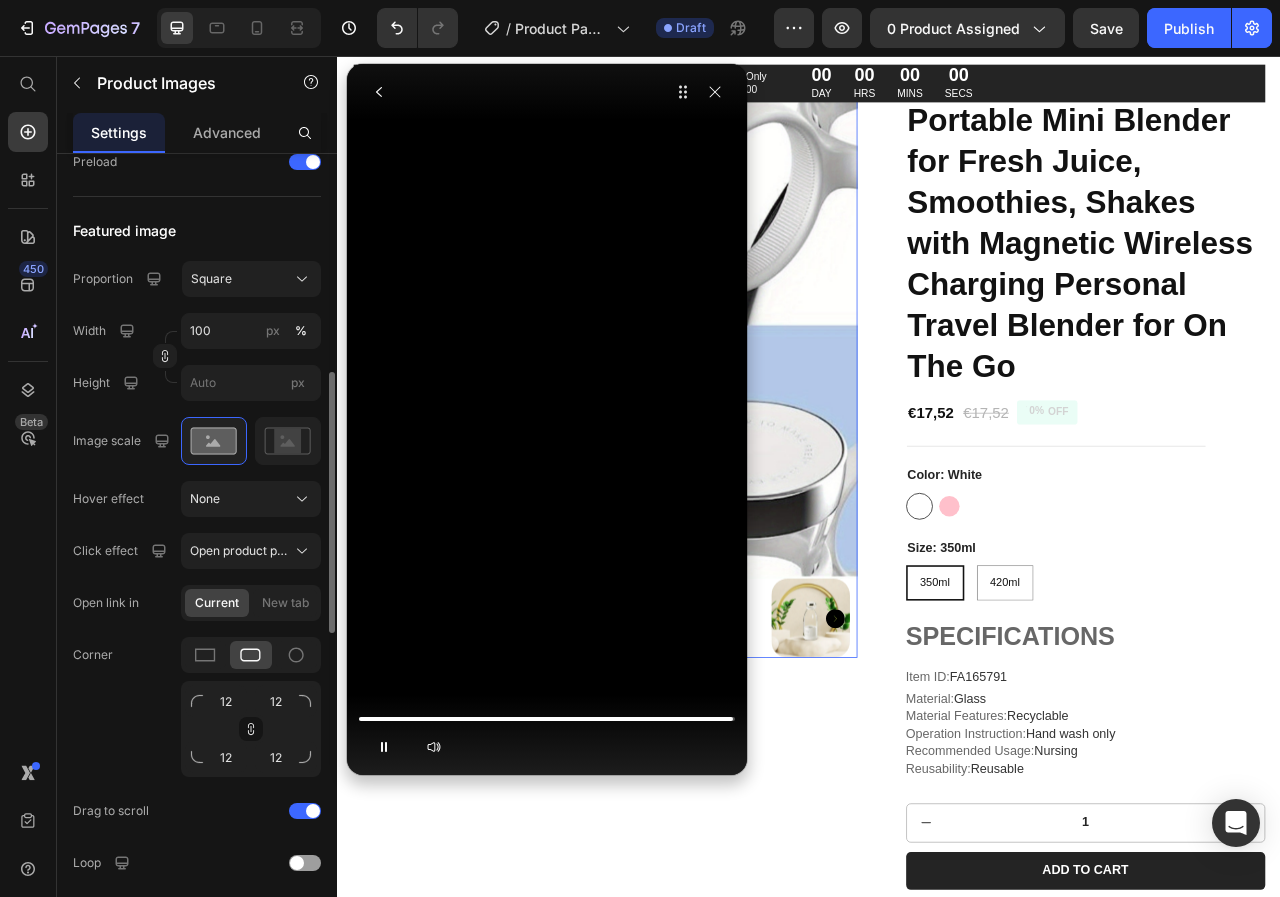 click at bounding box center (547, 139) 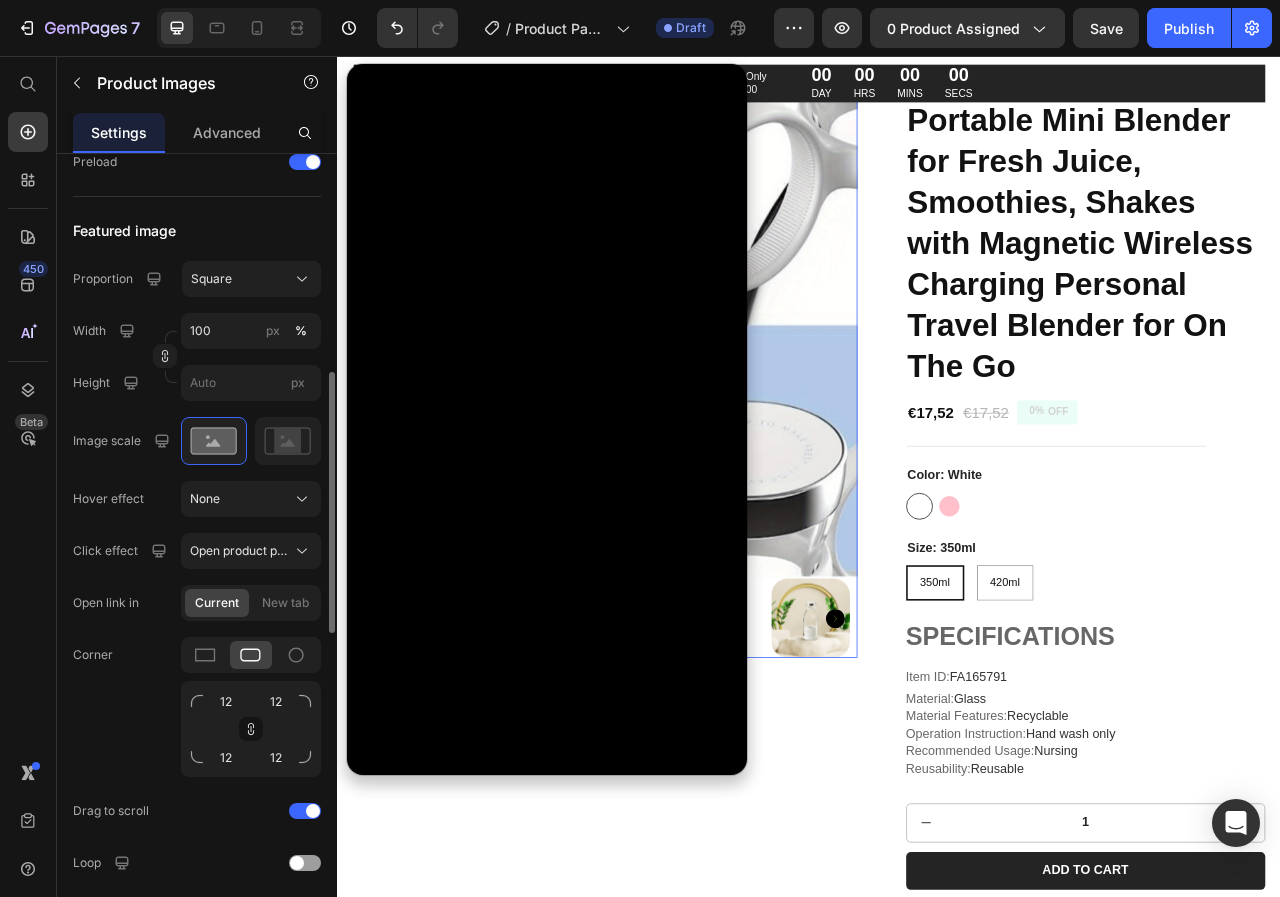 scroll, scrollTop: 1169, scrollLeft: 0, axis: vertical 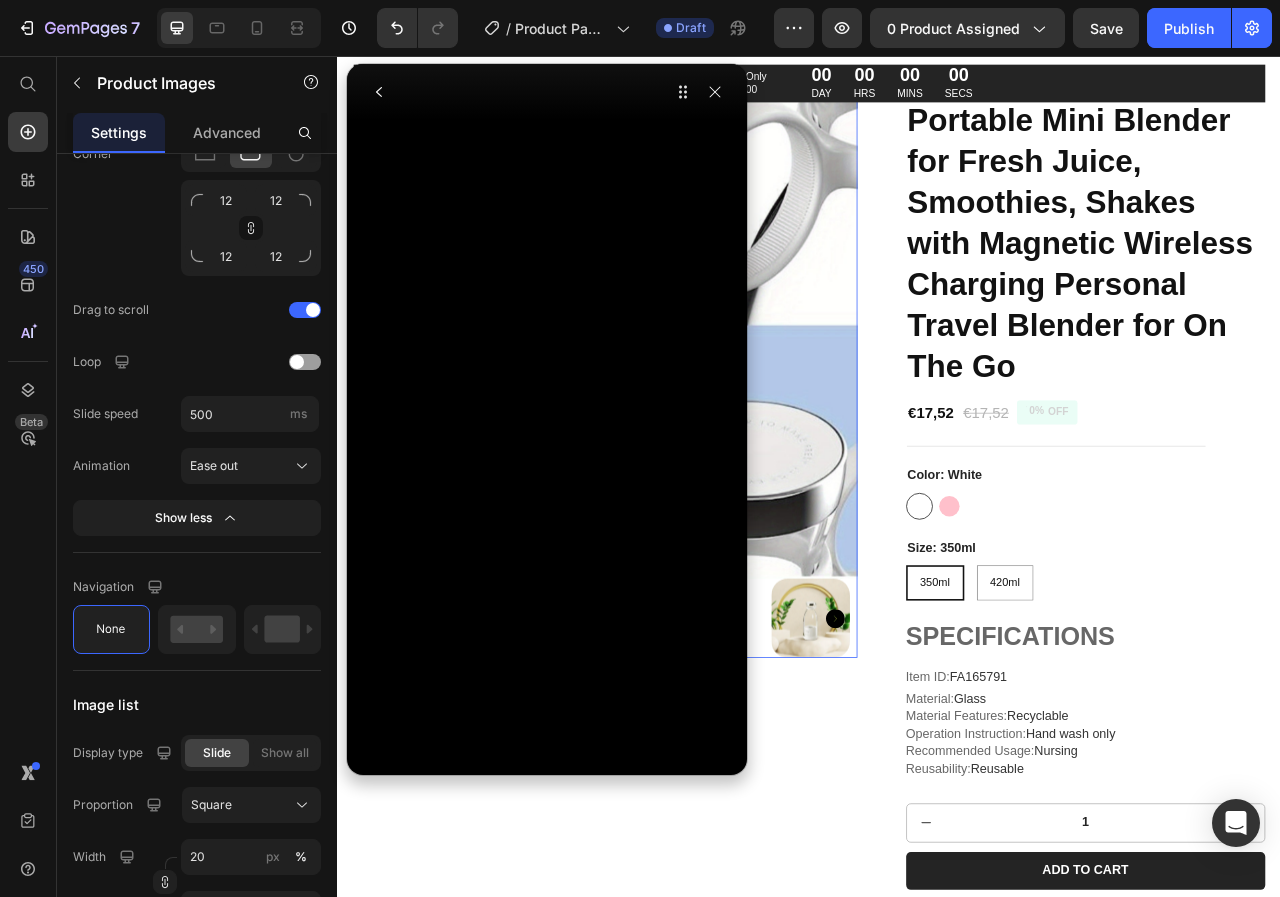 drag, startPoint x: 711, startPoint y: 95, endPoint x: 733, endPoint y: 104, distance: 23.769728 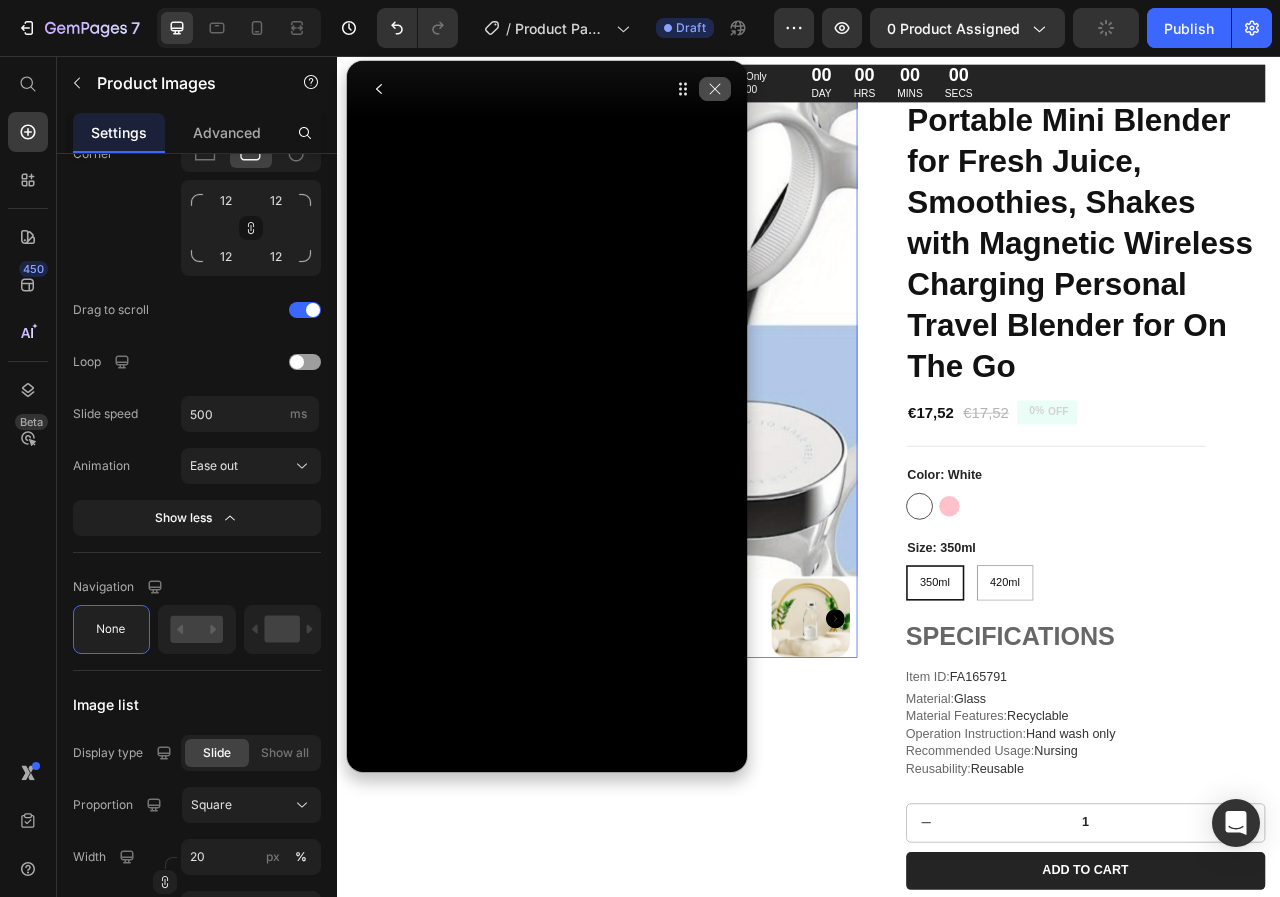 click 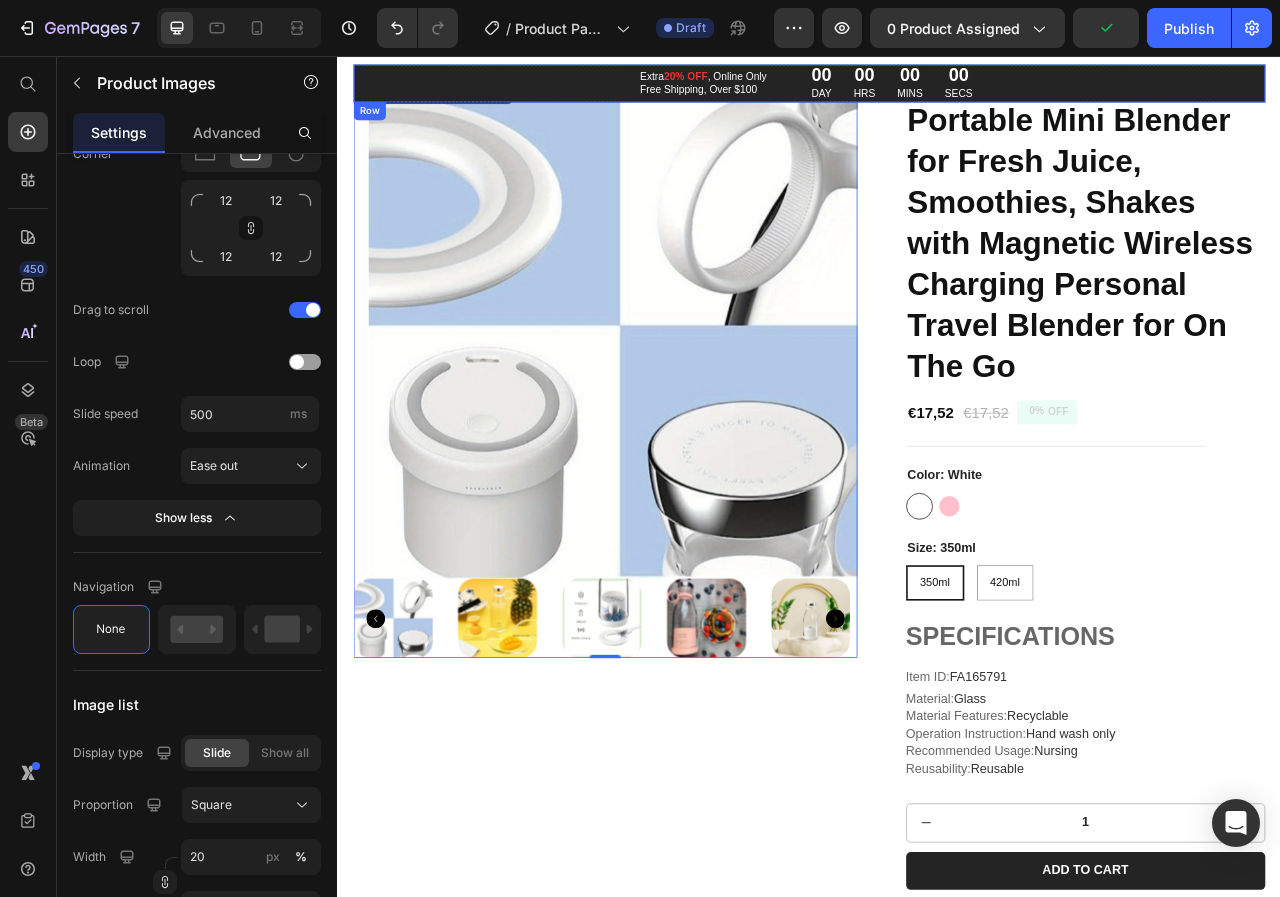 click on "Extra  20% OFF , Online Only Free Shipping, Over $100 Text Block 00 DAY 00 HRS 00 MINS 00 SECS Countdown Timer Row" at bounding box center (937, 92) 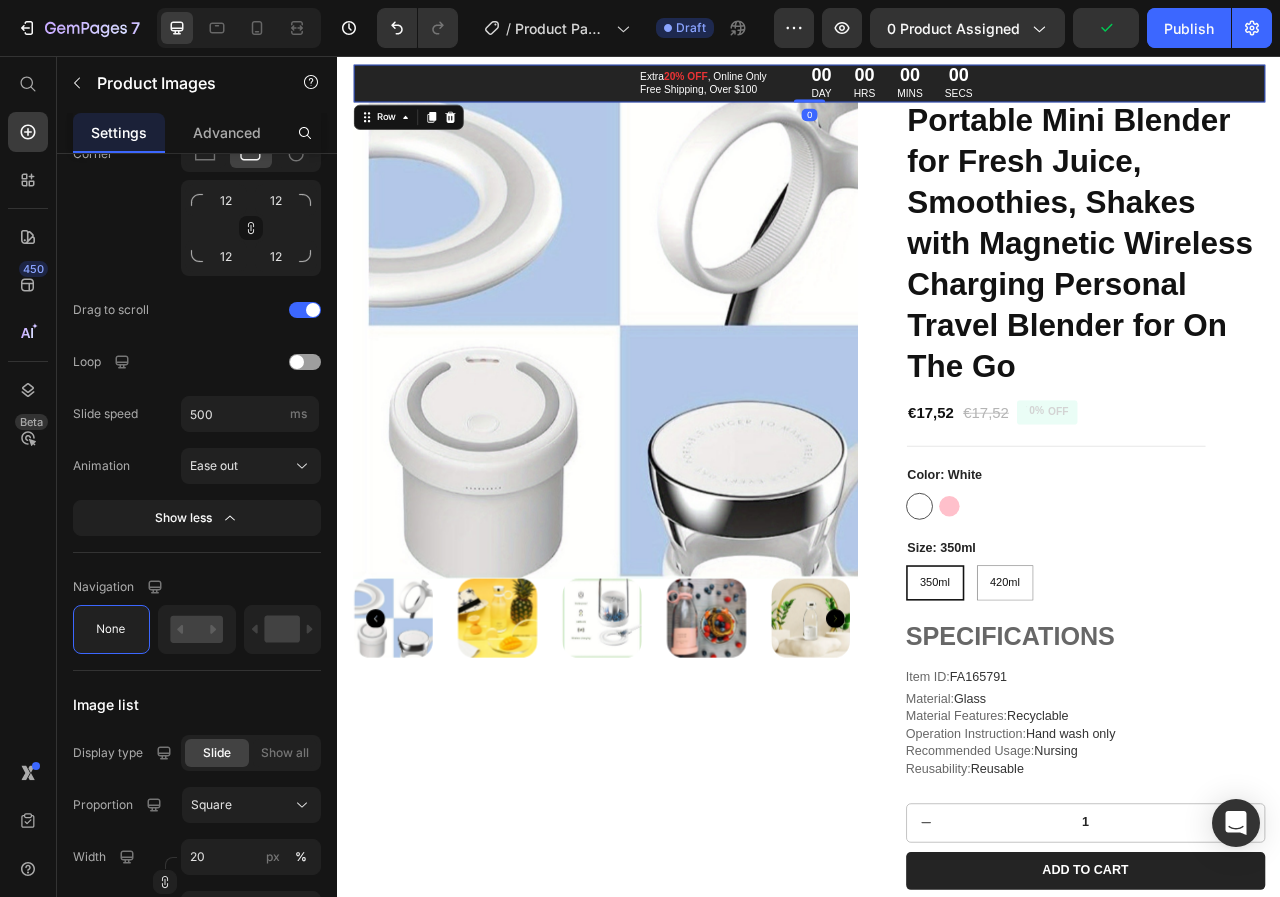 scroll, scrollTop: 0, scrollLeft: 0, axis: both 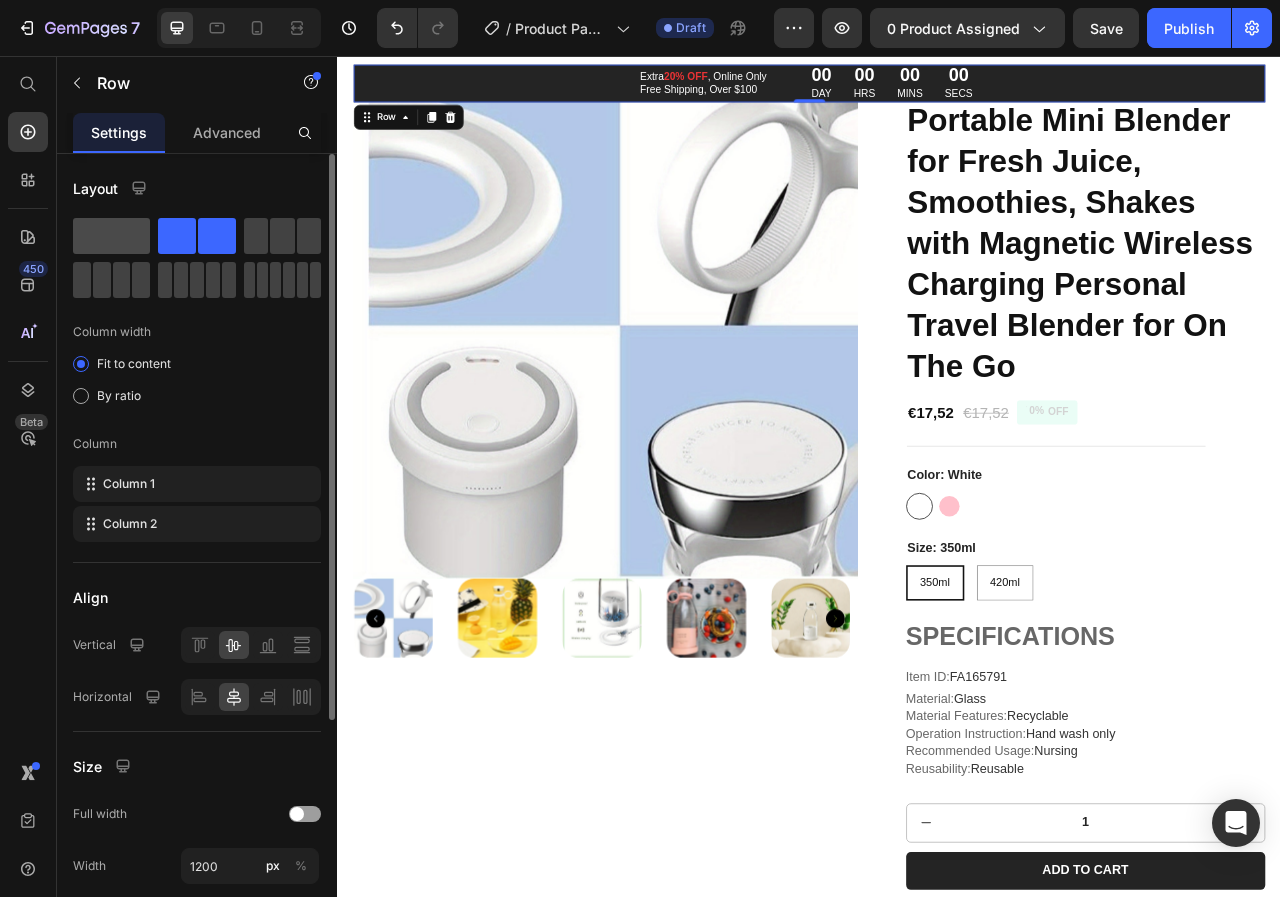 click 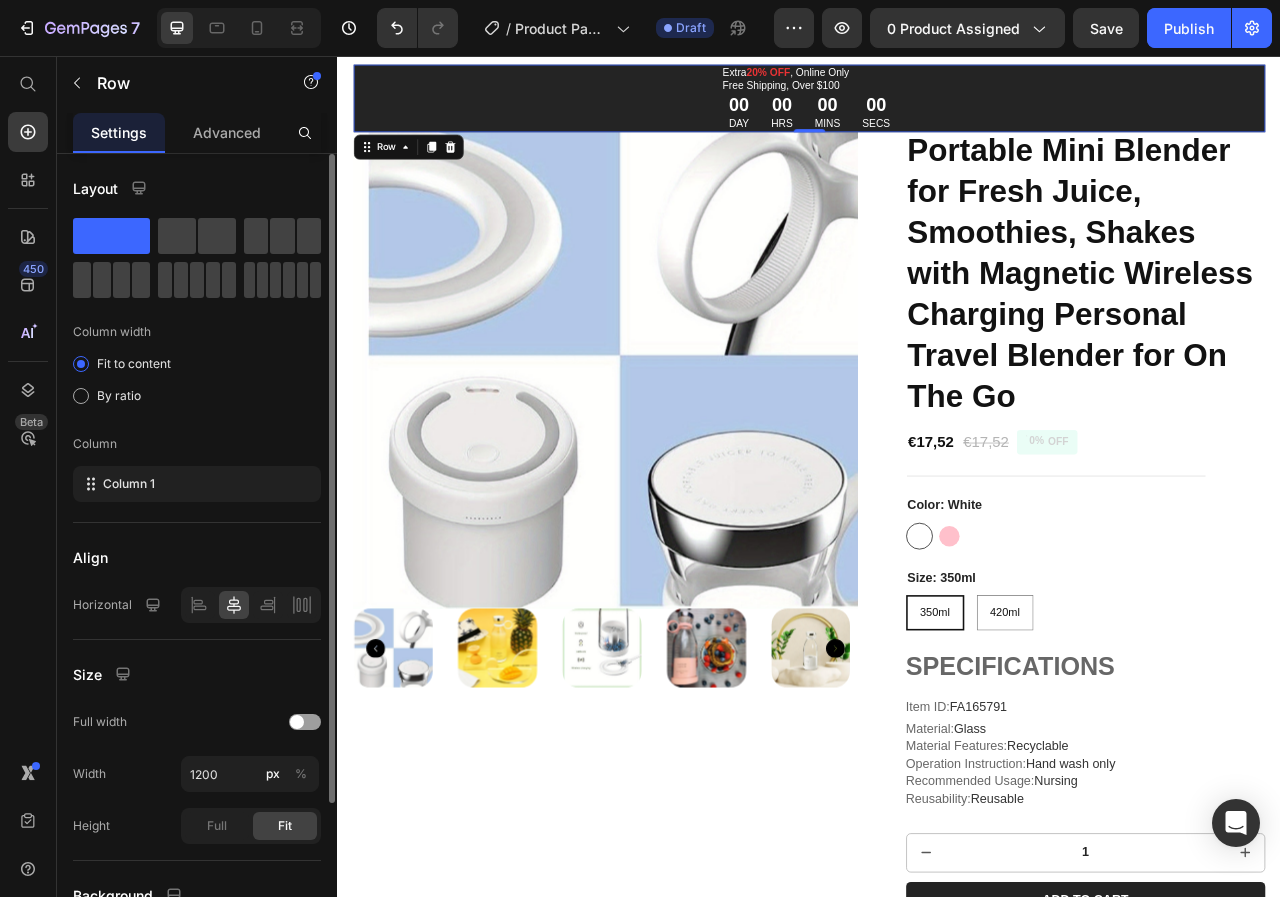 scroll, scrollTop: 205, scrollLeft: 0, axis: vertical 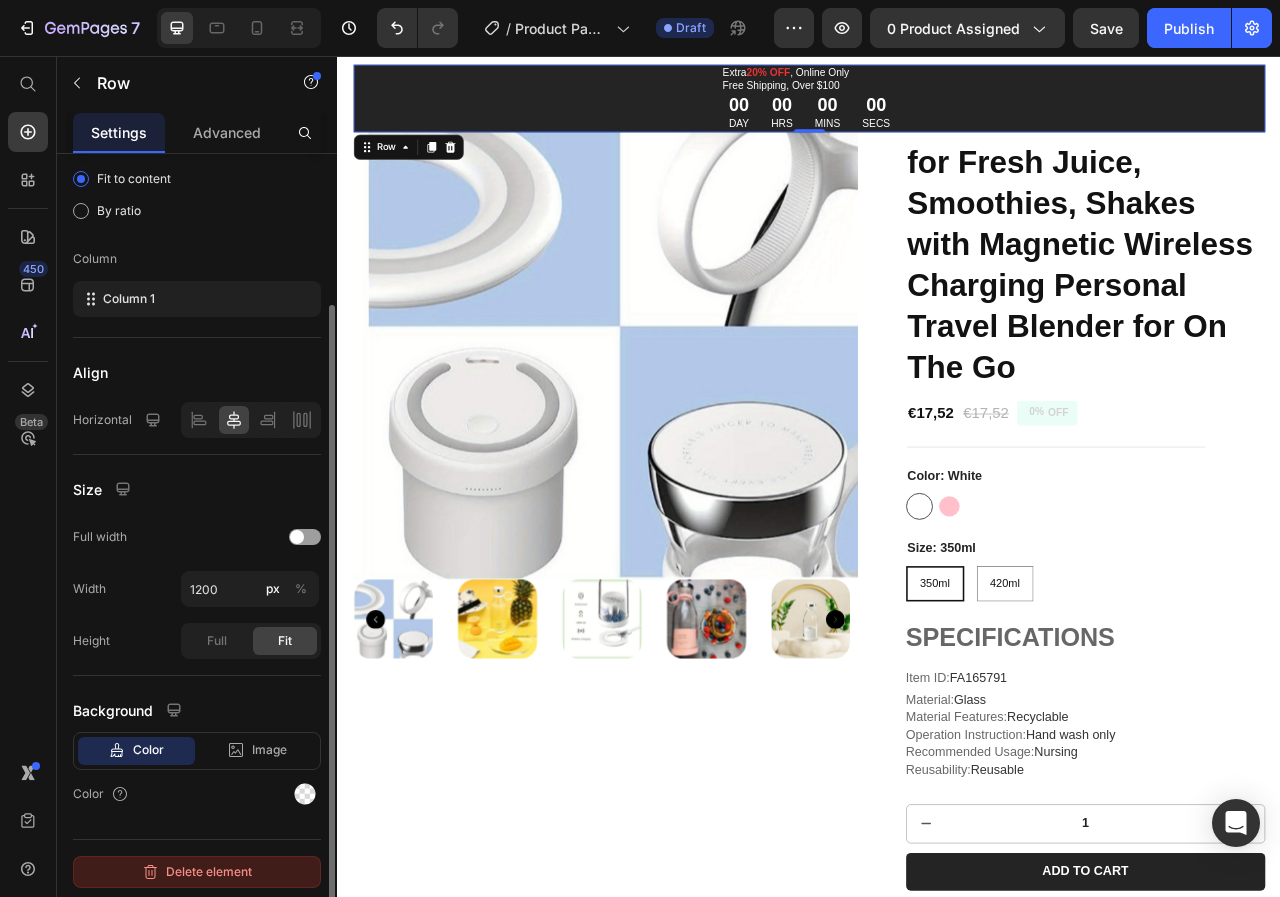 click on "Delete element" at bounding box center (197, 872) 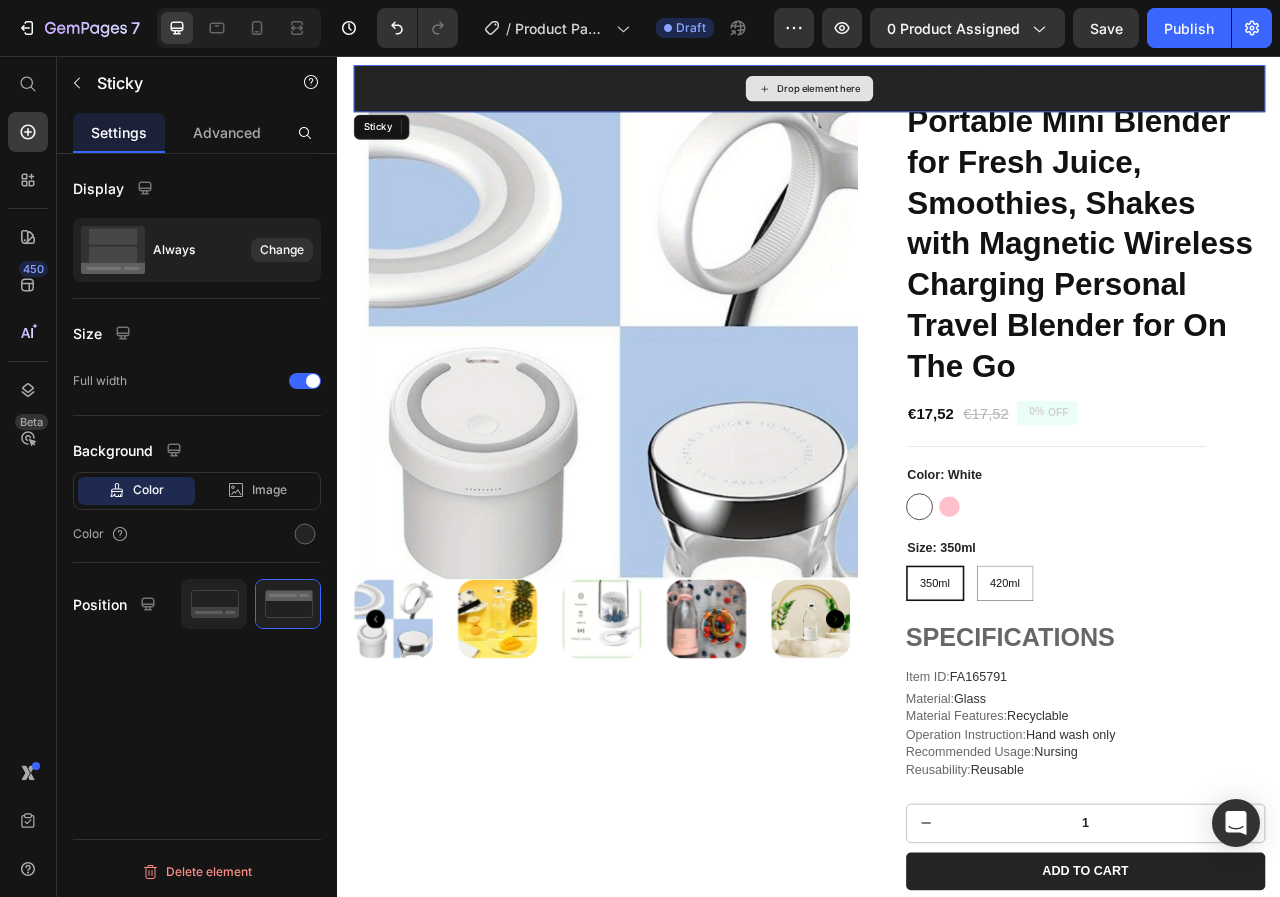 click on "Drop element here" at bounding box center (937, 98) 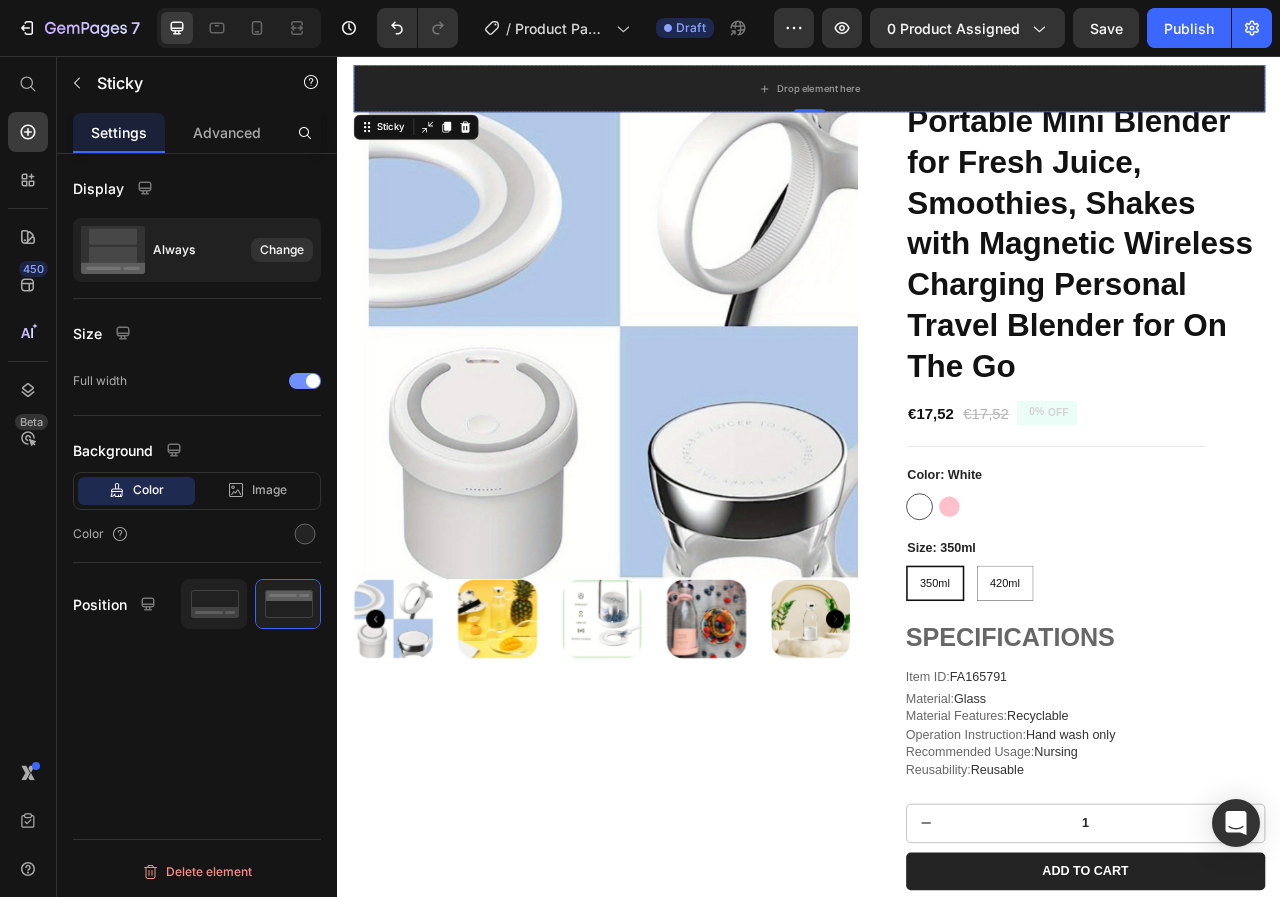 click at bounding box center (305, 381) 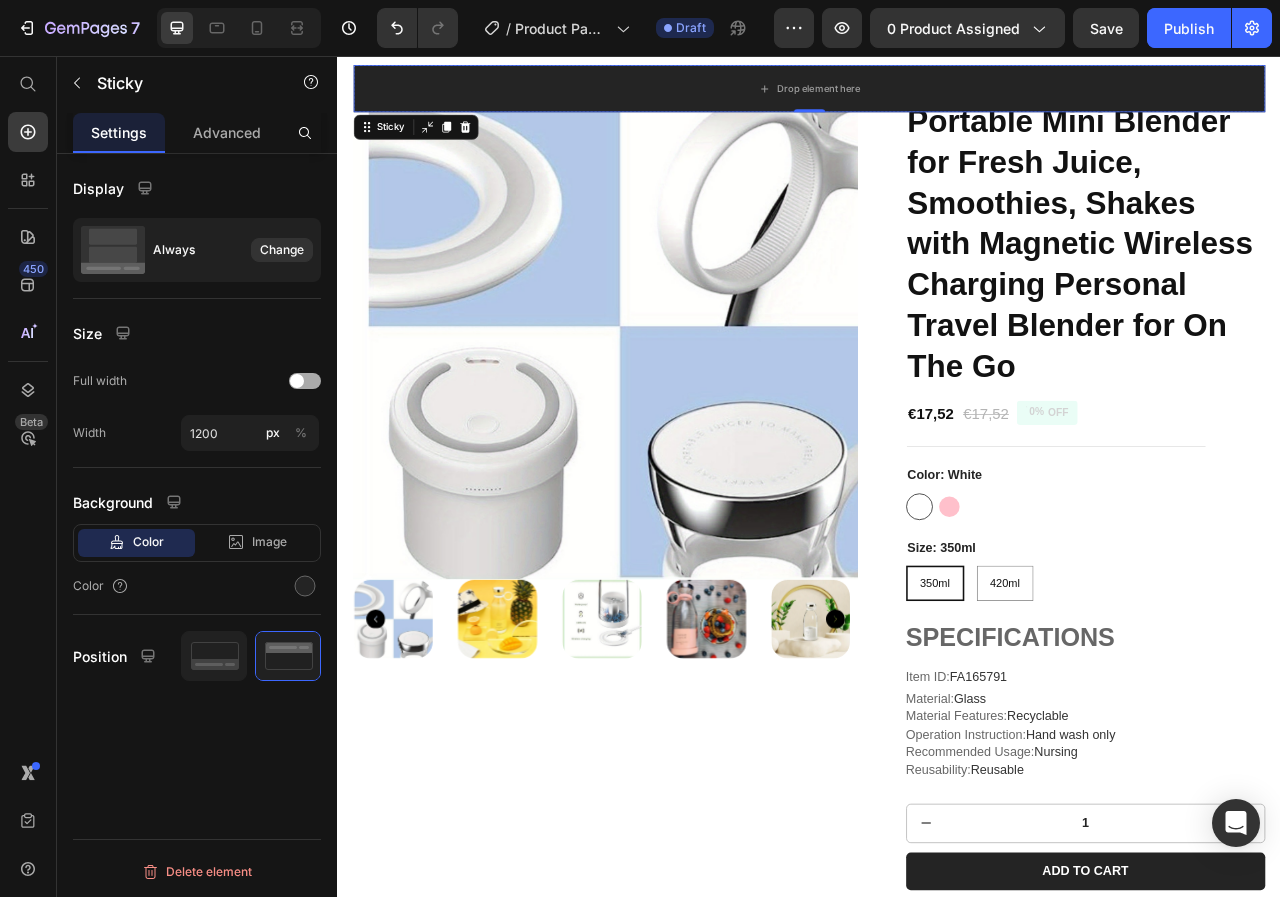 click at bounding box center (305, 381) 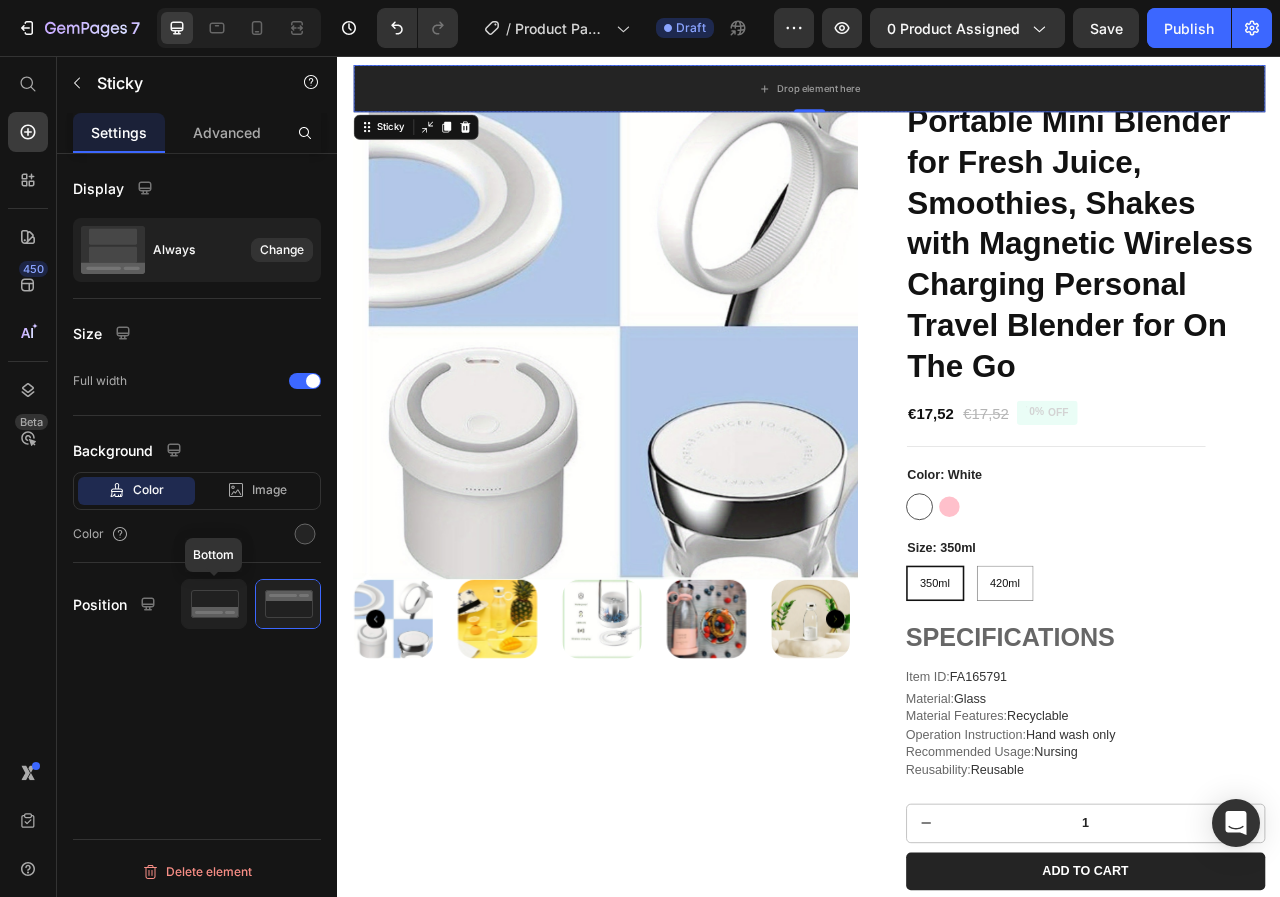 click 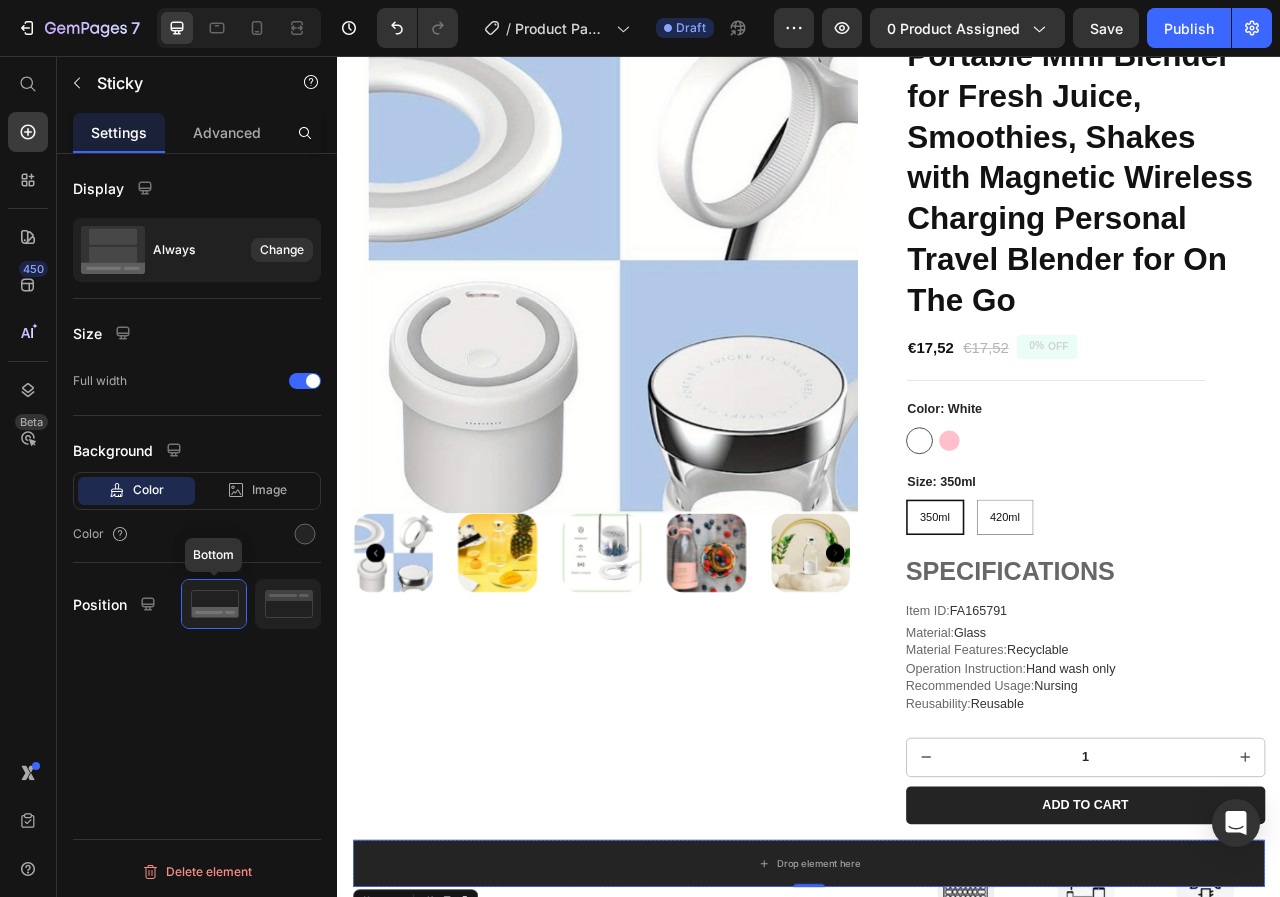 click 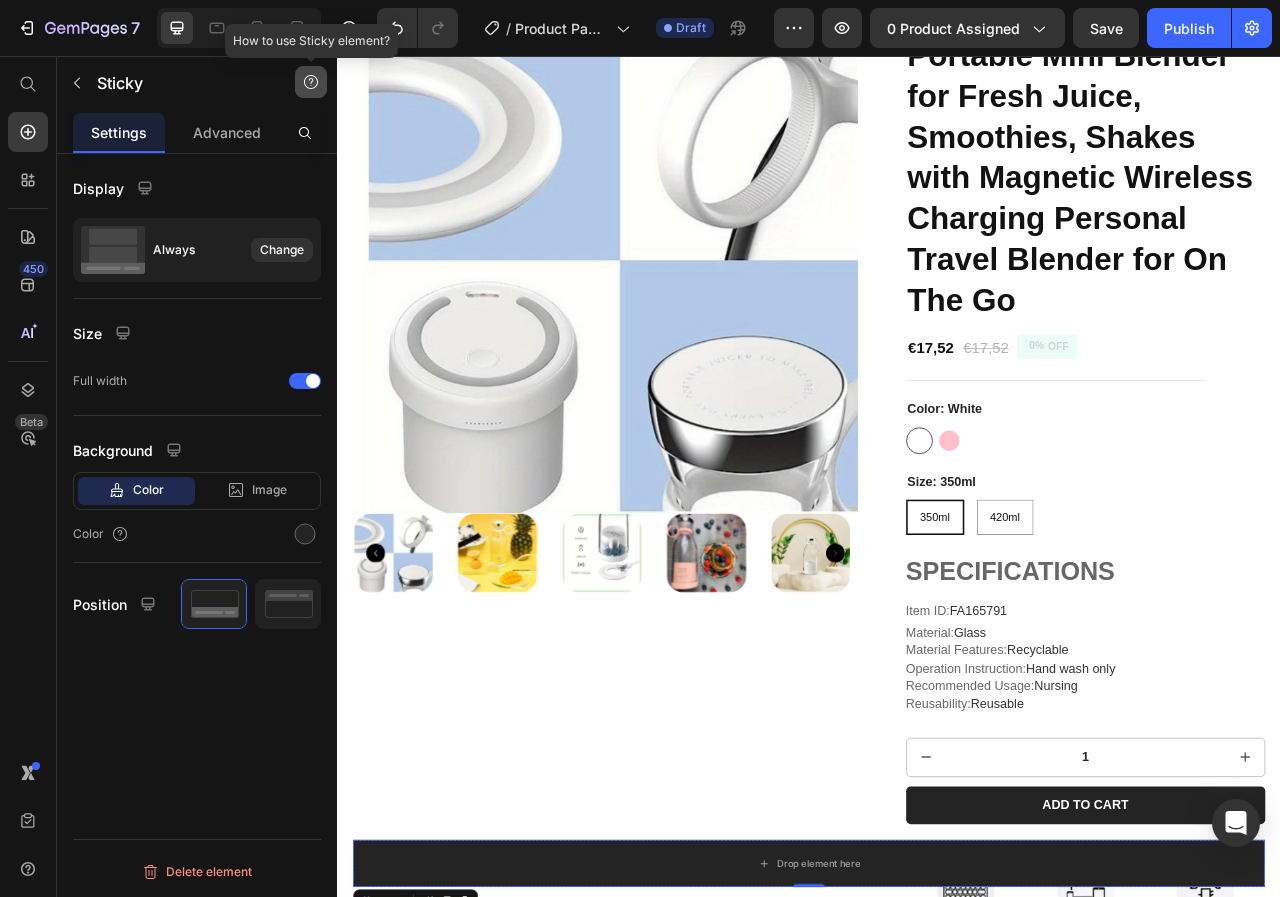 click at bounding box center [311, 82] 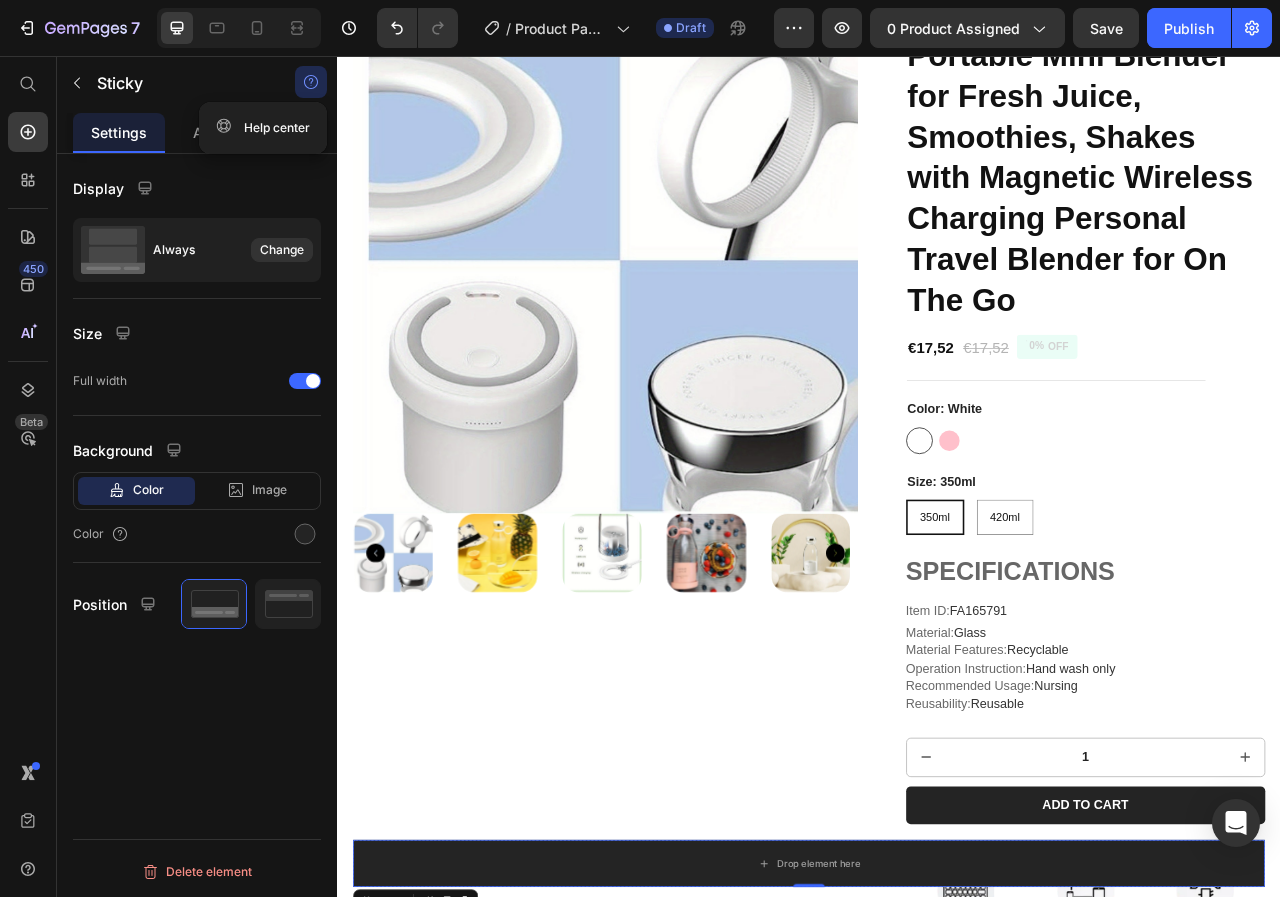 click at bounding box center [311, 82] 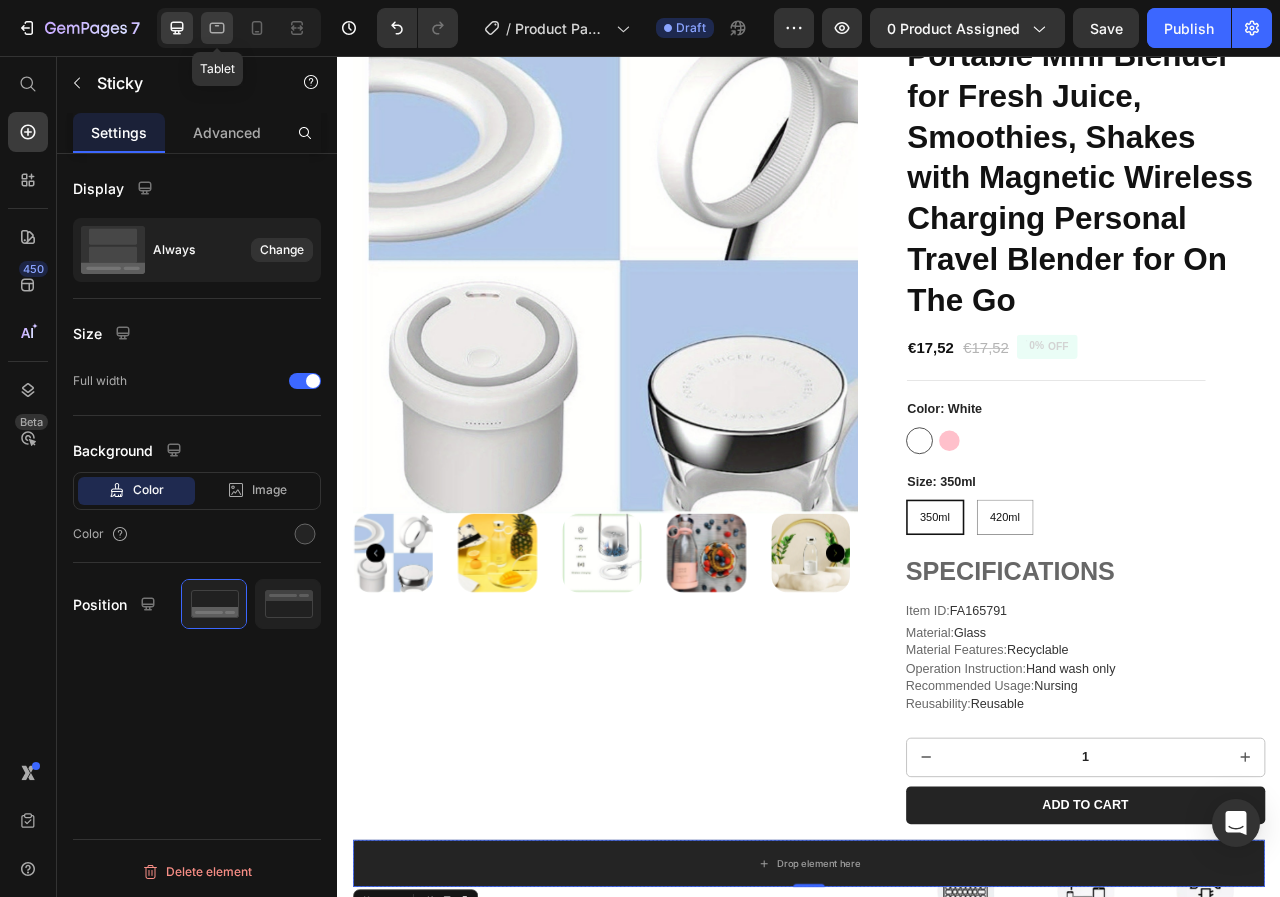 click 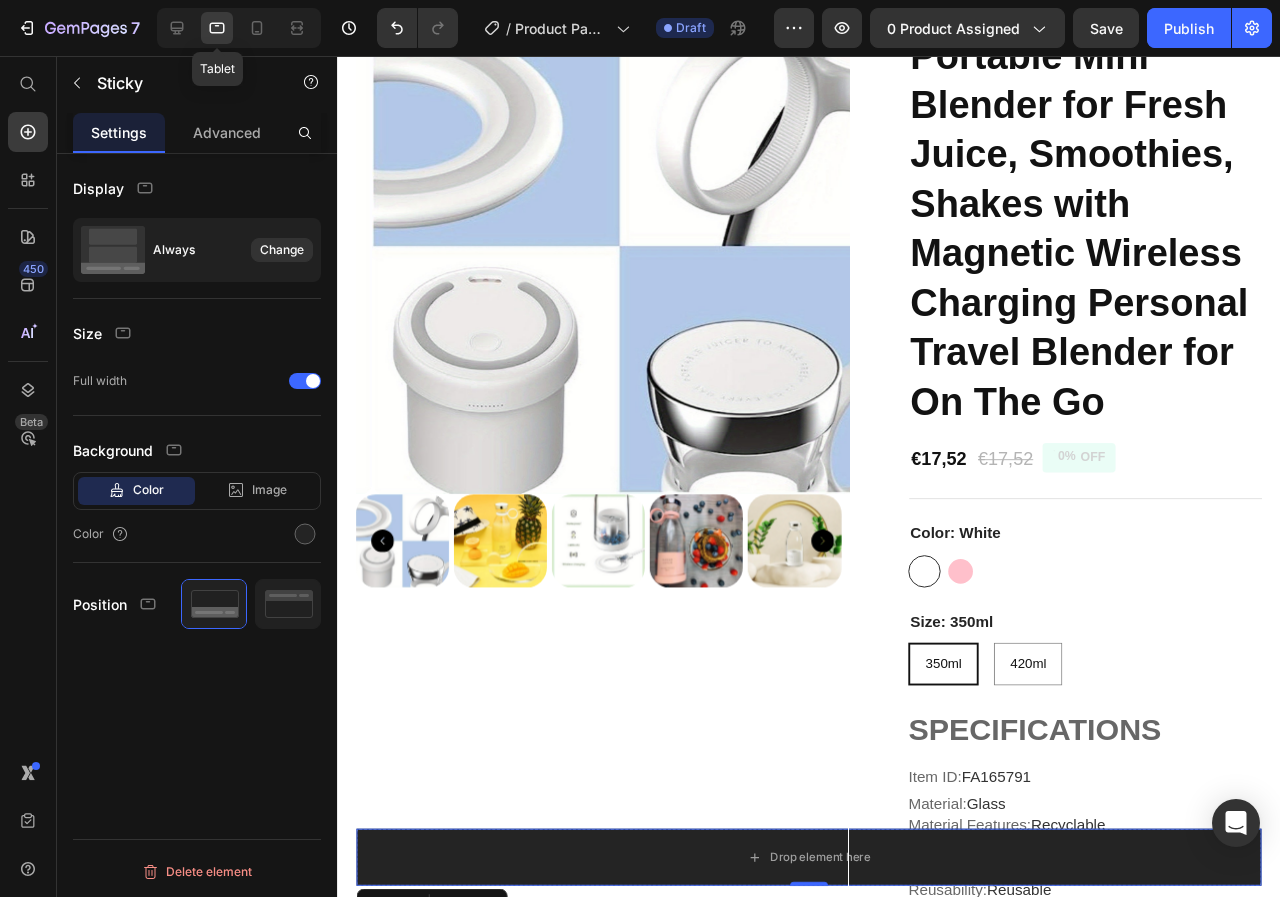 scroll, scrollTop: 922, scrollLeft: 0, axis: vertical 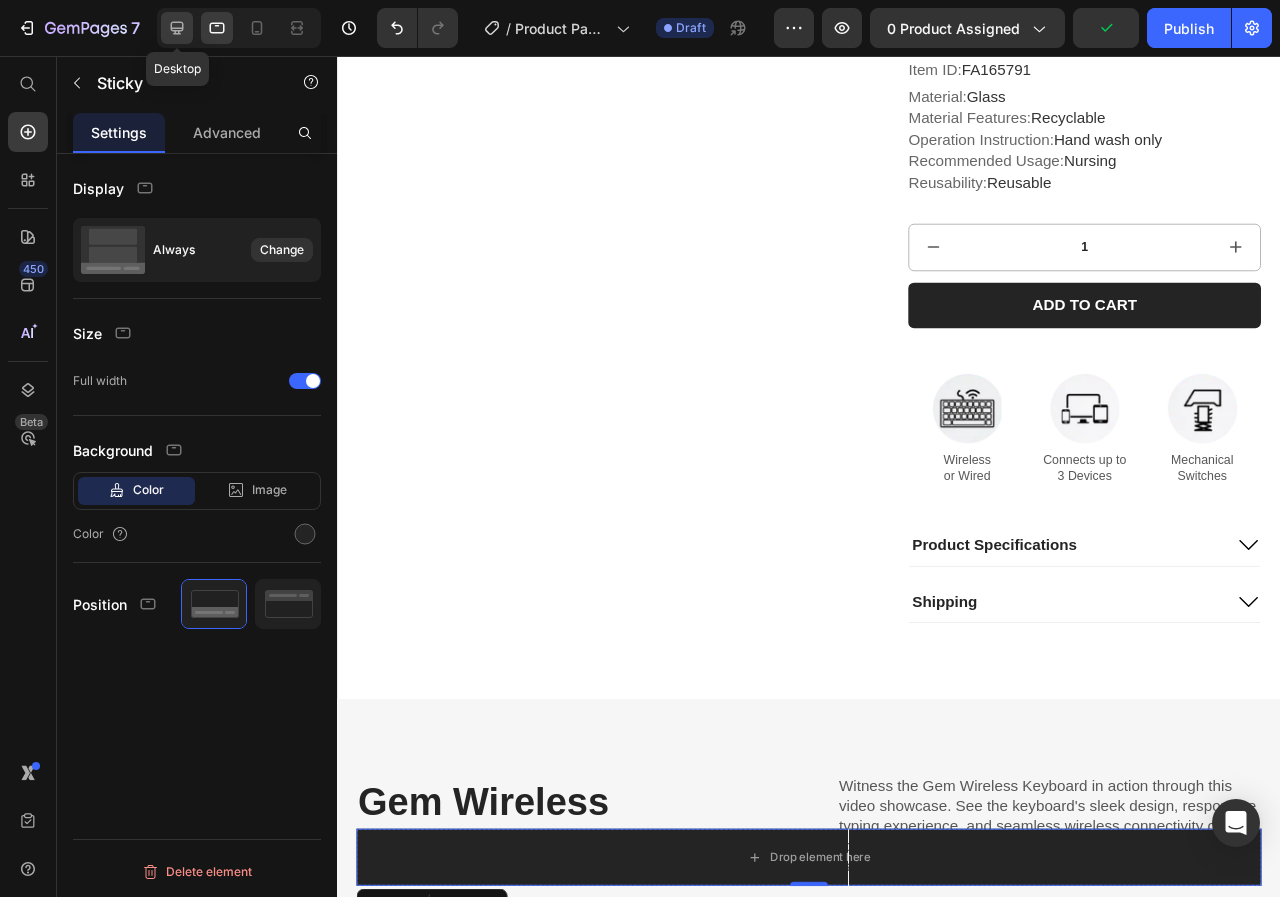 click 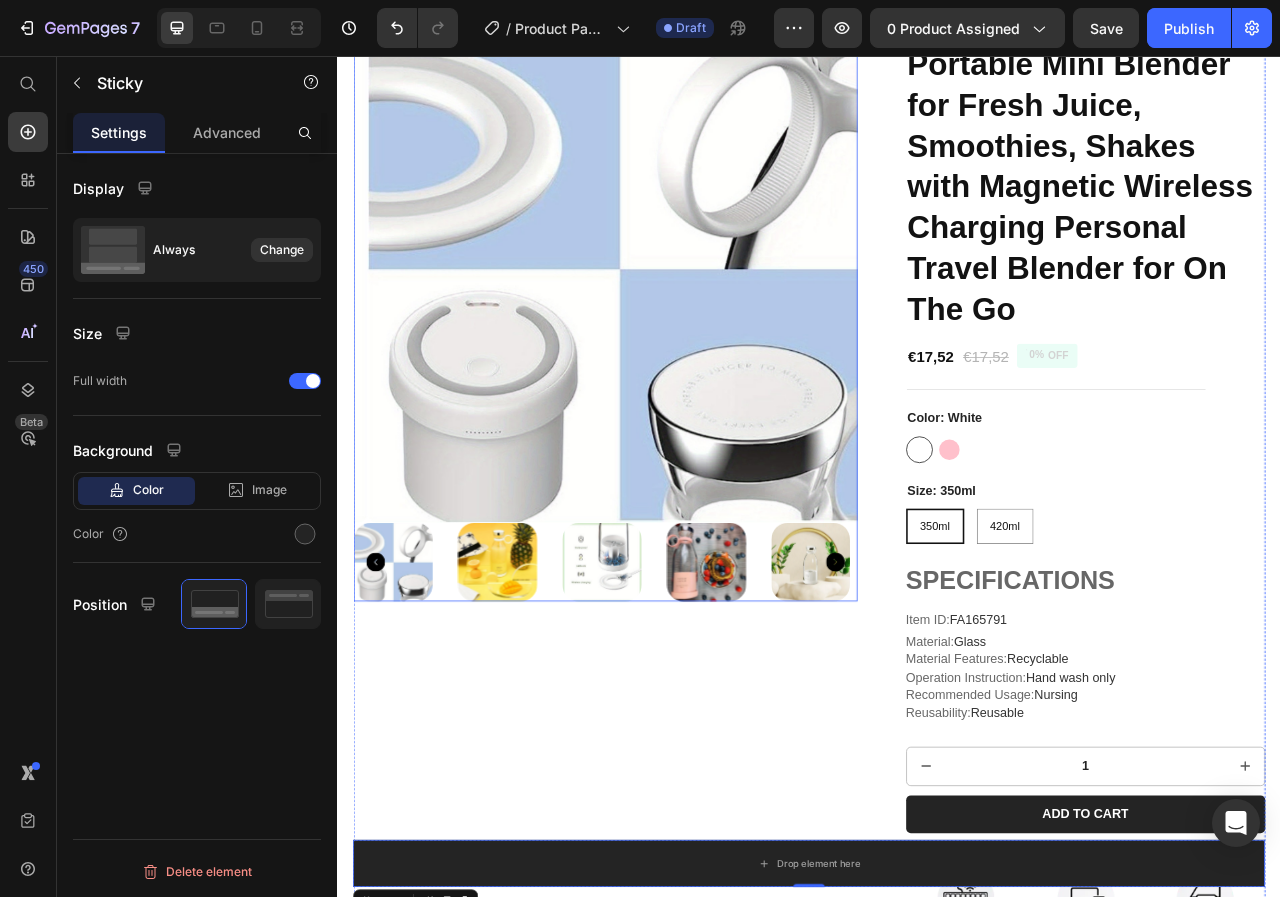 scroll, scrollTop: 333, scrollLeft: 0, axis: vertical 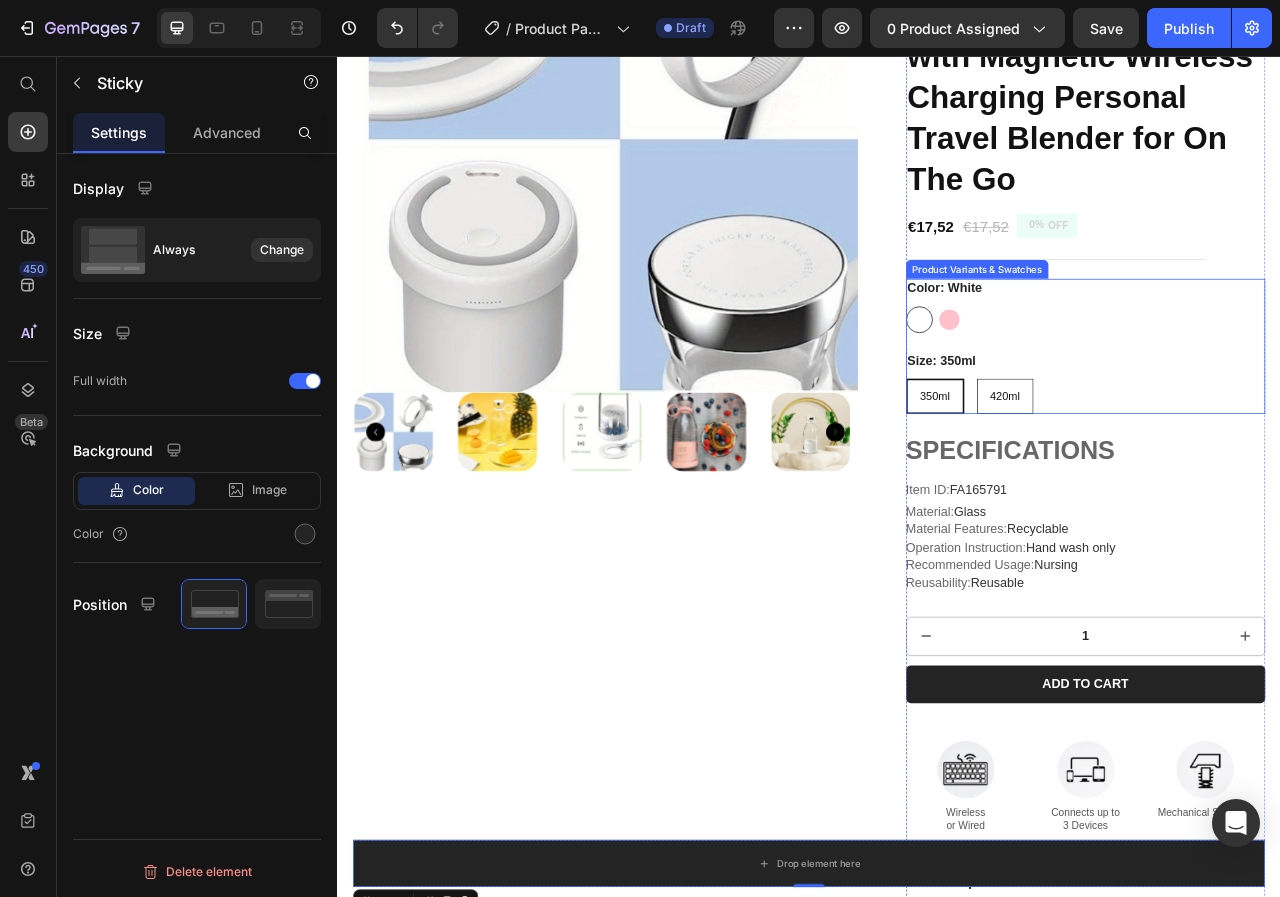 drag, startPoint x: 1175, startPoint y: 486, endPoint x: 1169, endPoint y: 497, distance: 12.529964 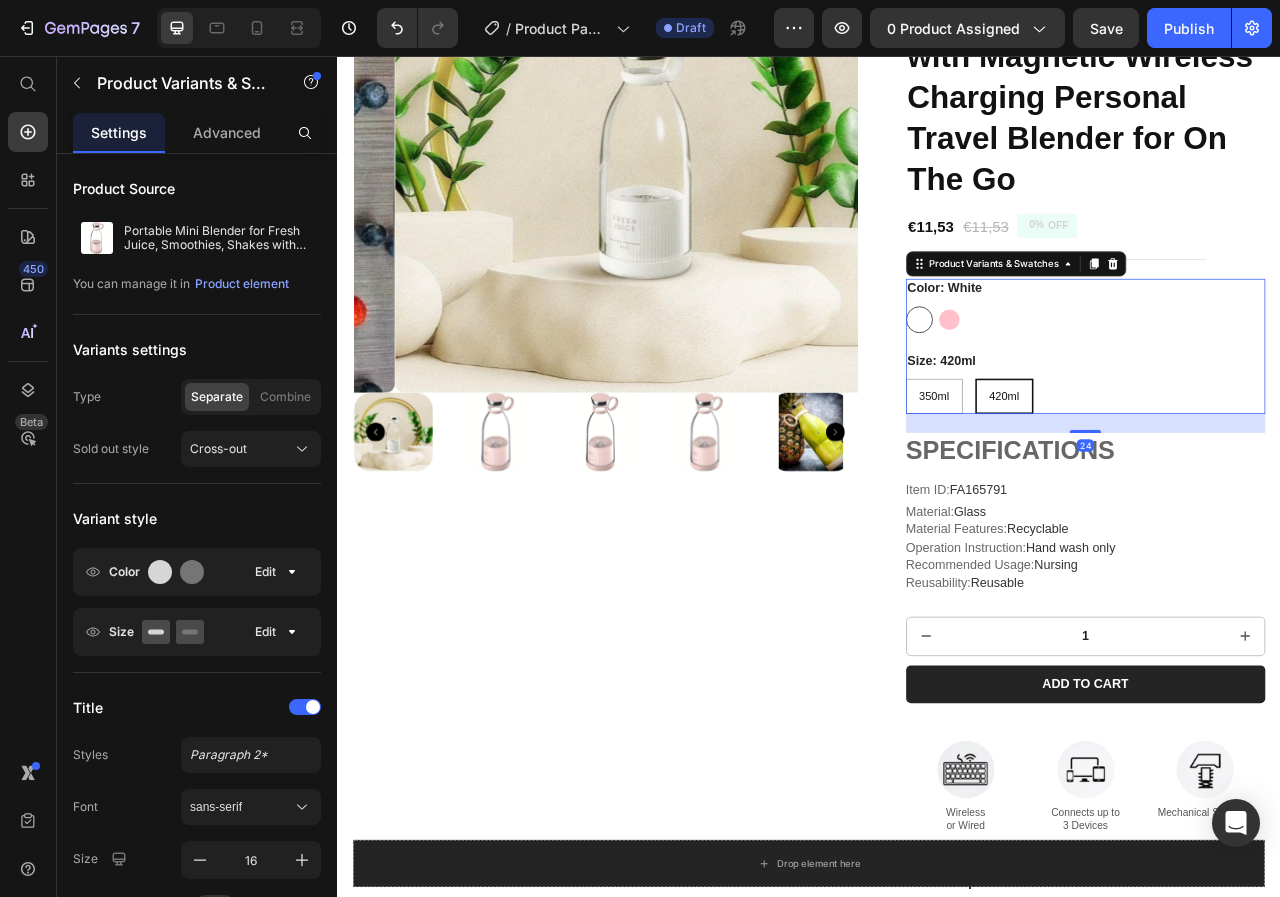 click at bounding box center (1115, 392) 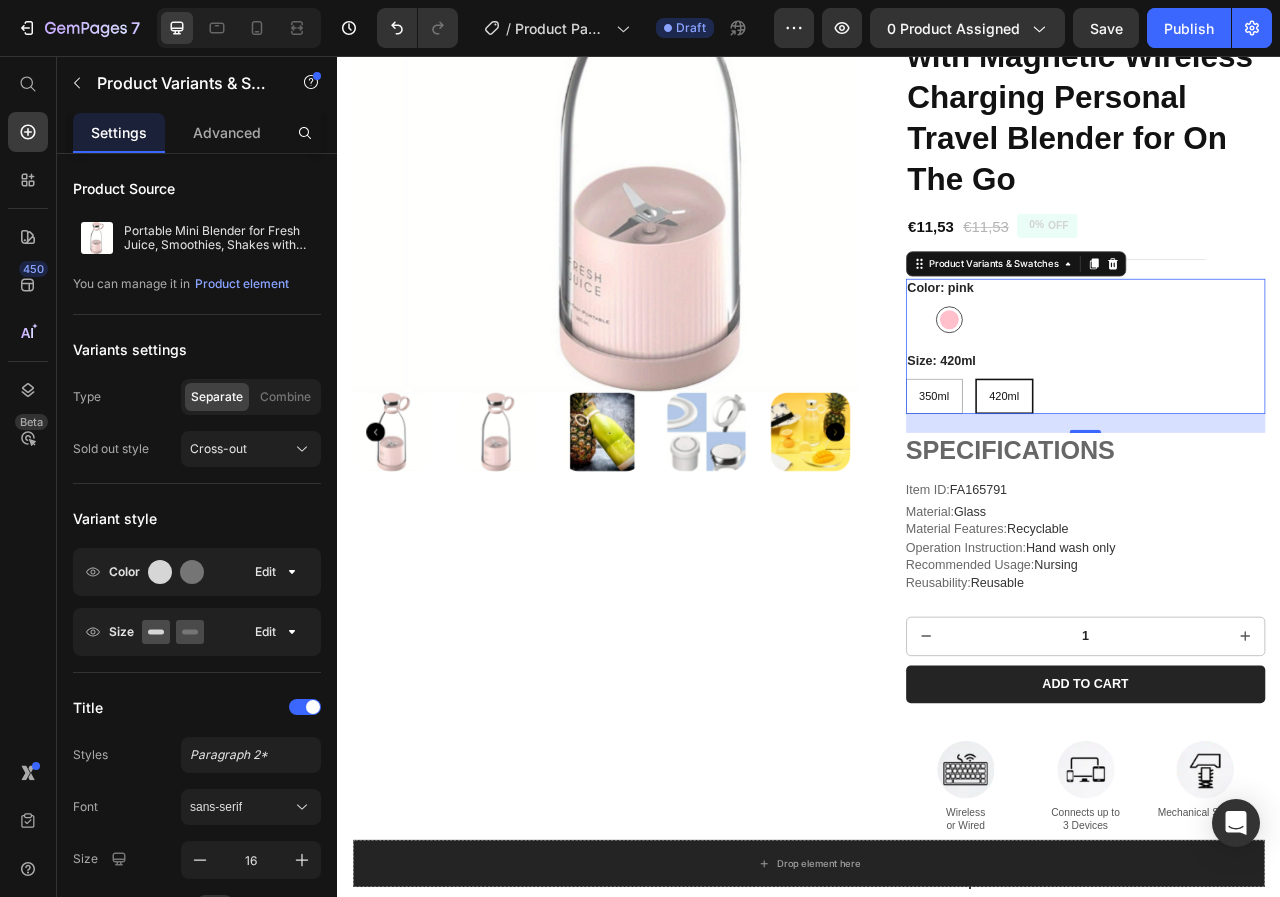 click at bounding box center (1077, 392) 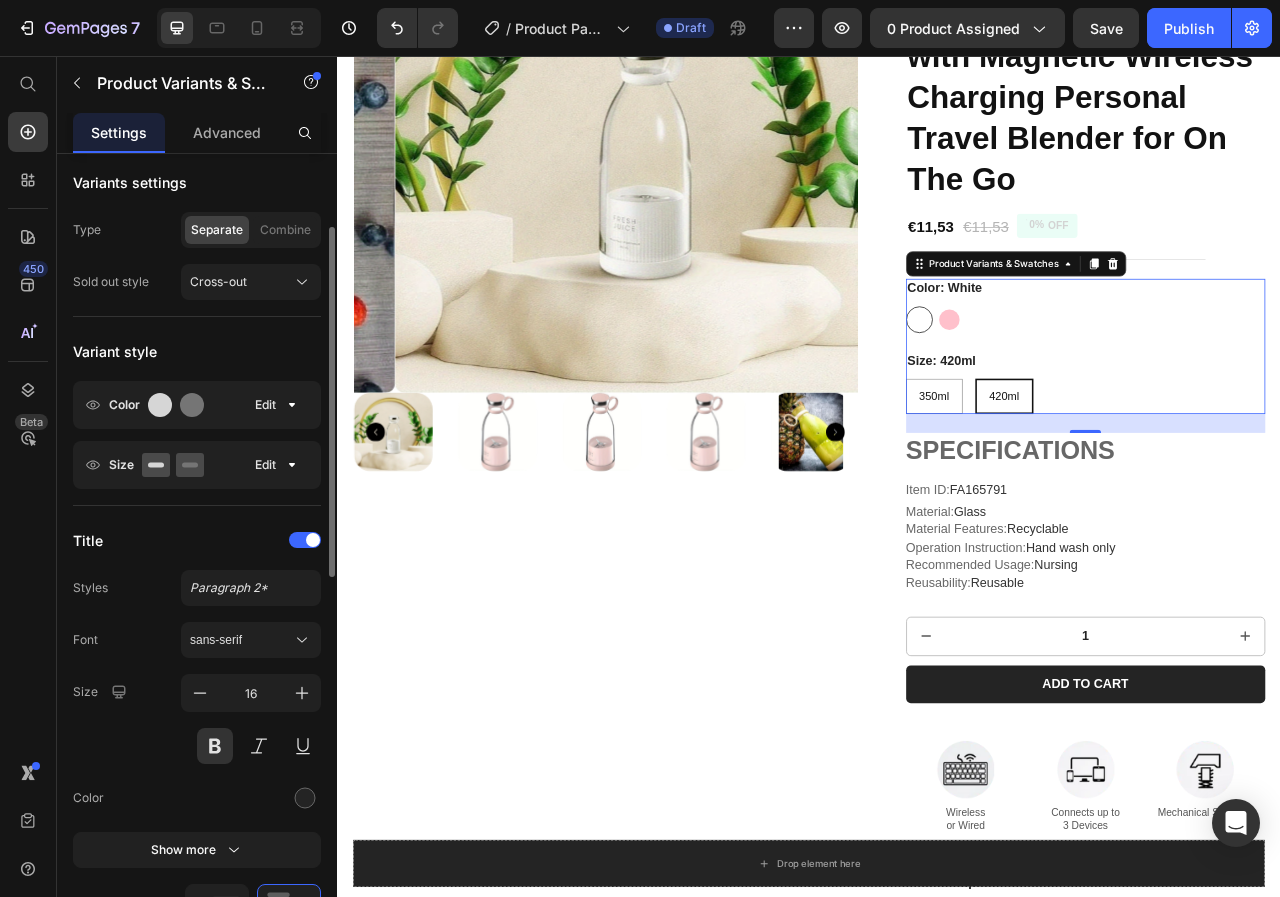 scroll, scrollTop: 0, scrollLeft: 0, axis: both 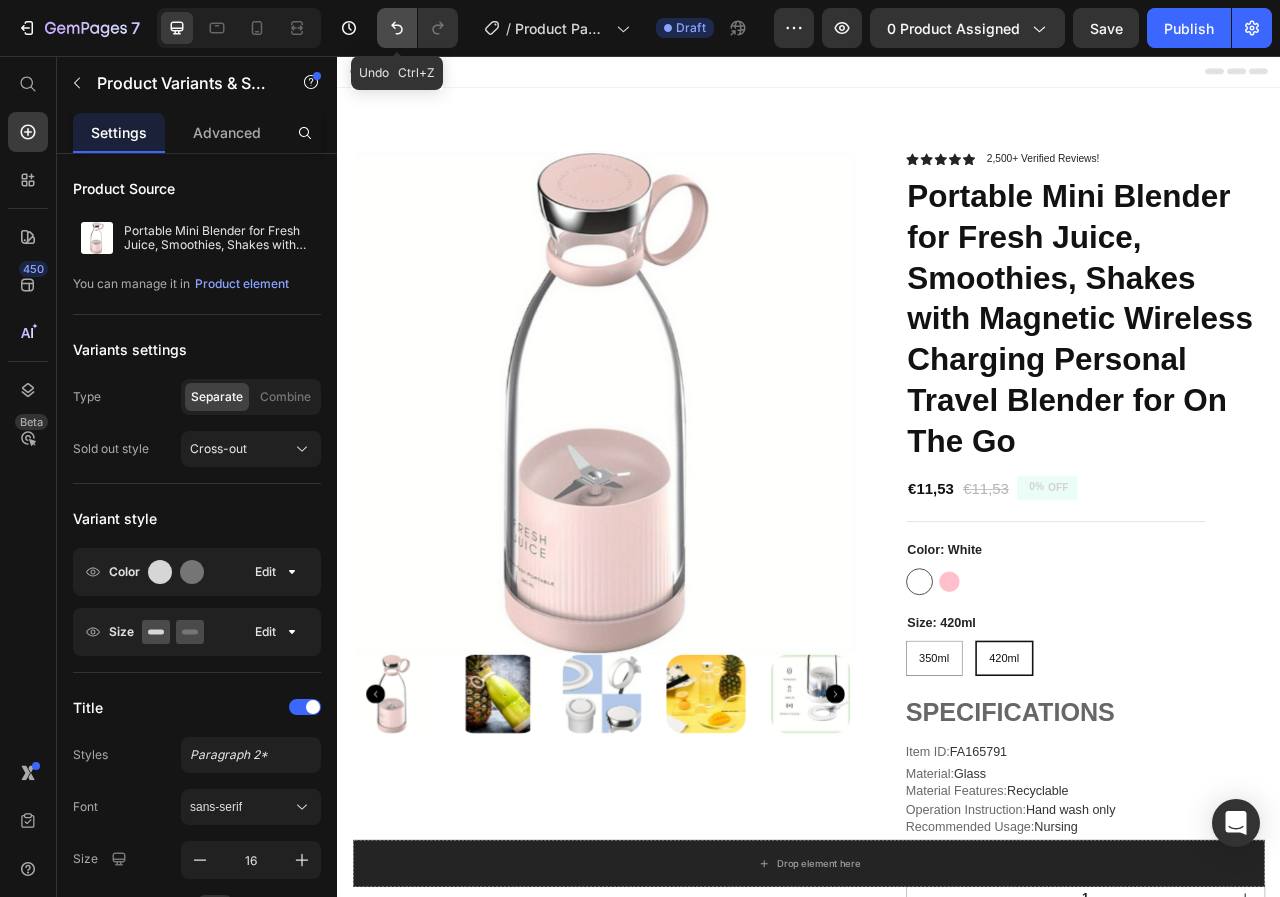 click 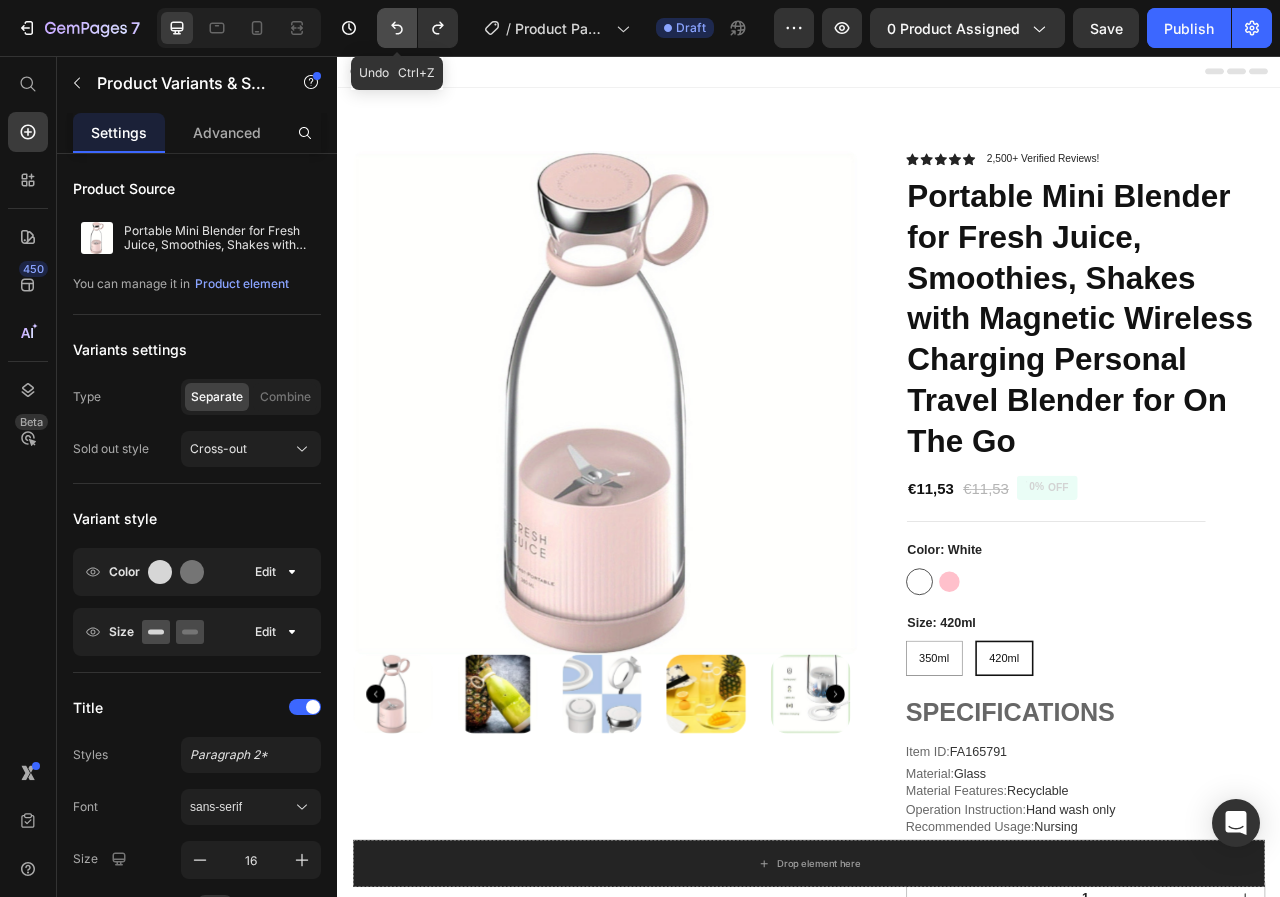 click 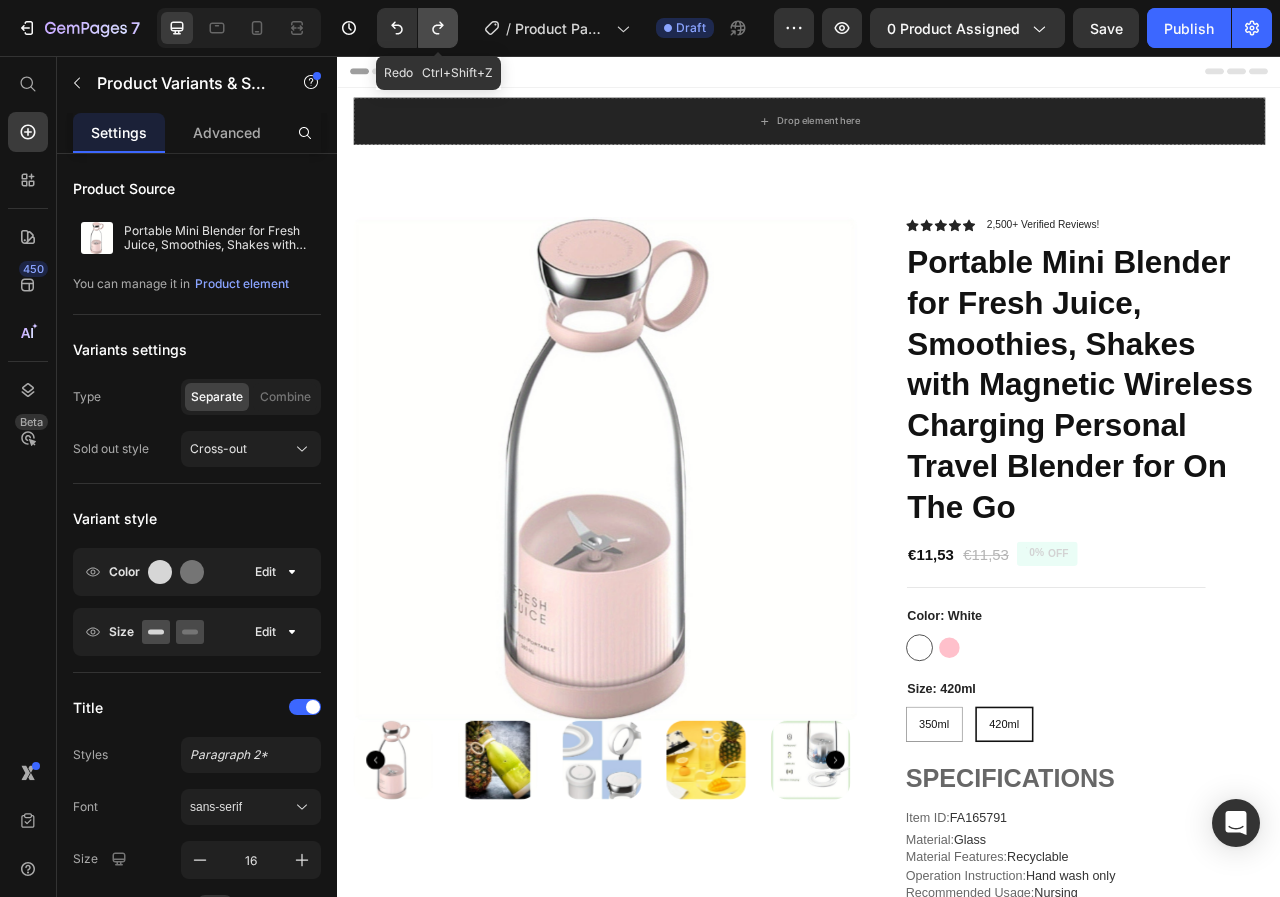 click 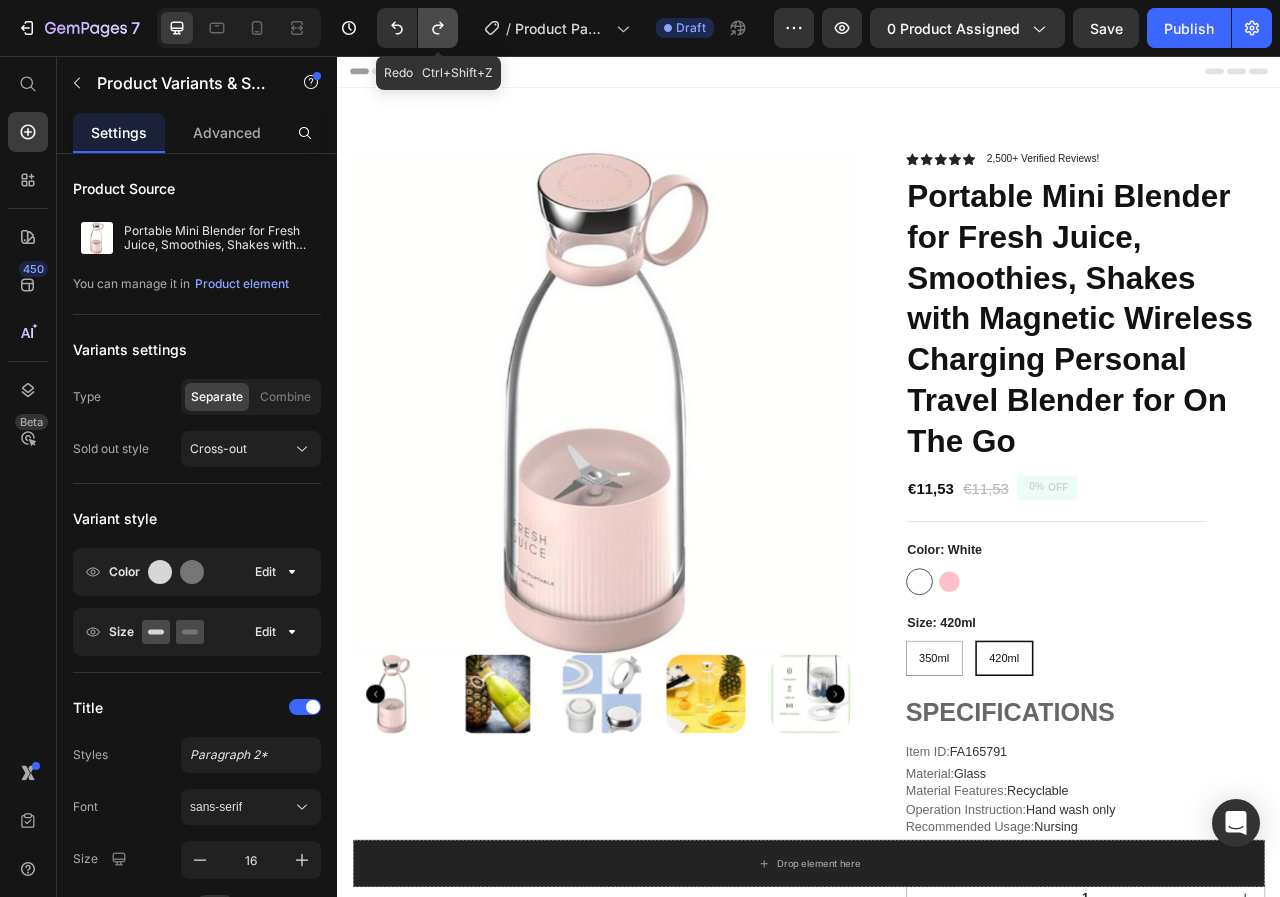 click 